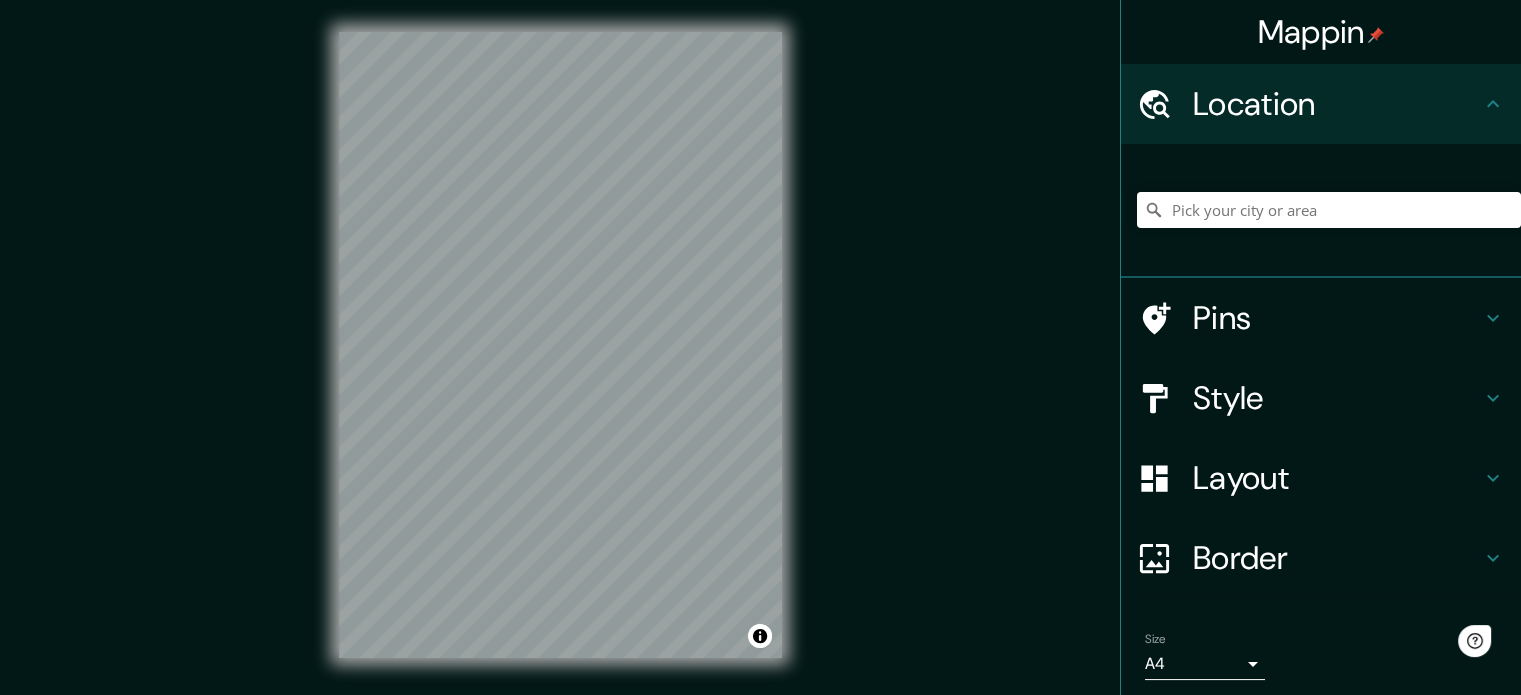 scroll, scrollTop: 0, scrollLeft: 0, axis: both 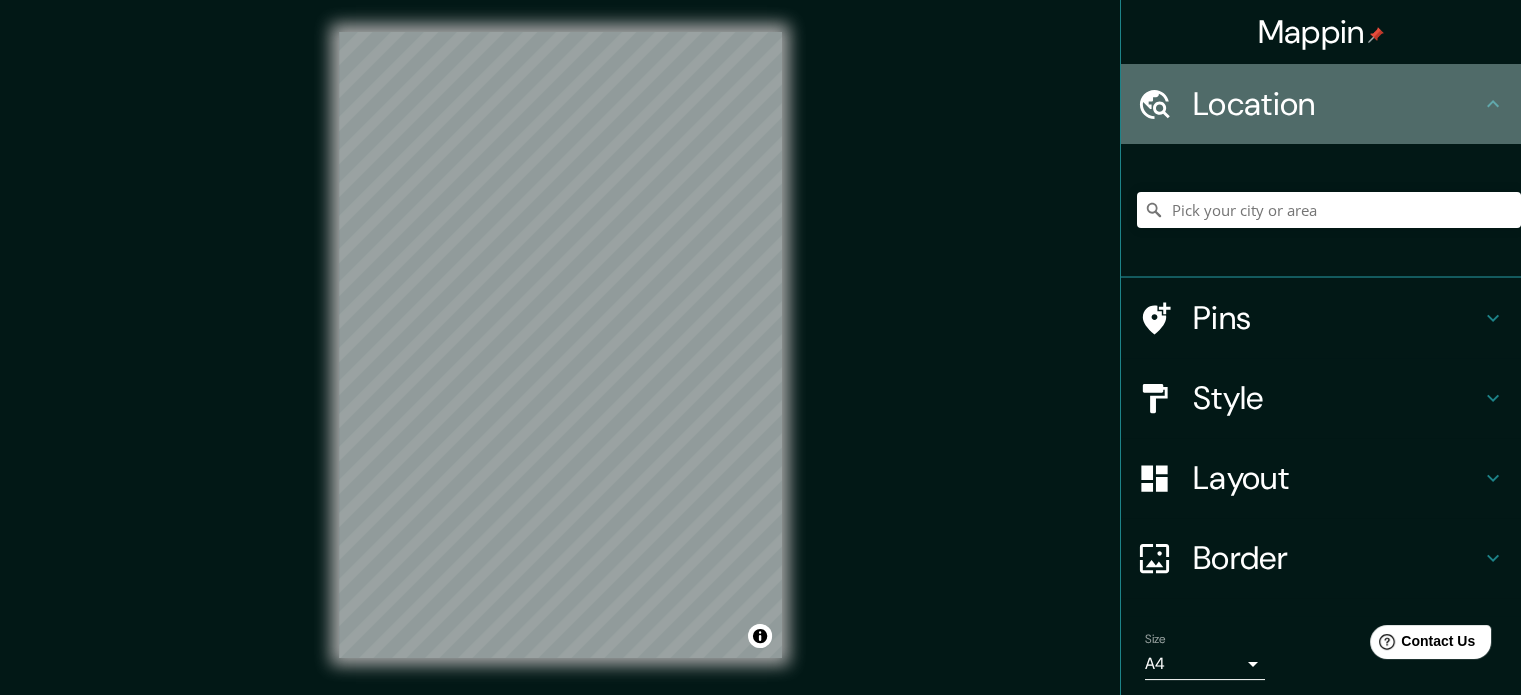 click on "Location" at bounding box center (1337, 104) 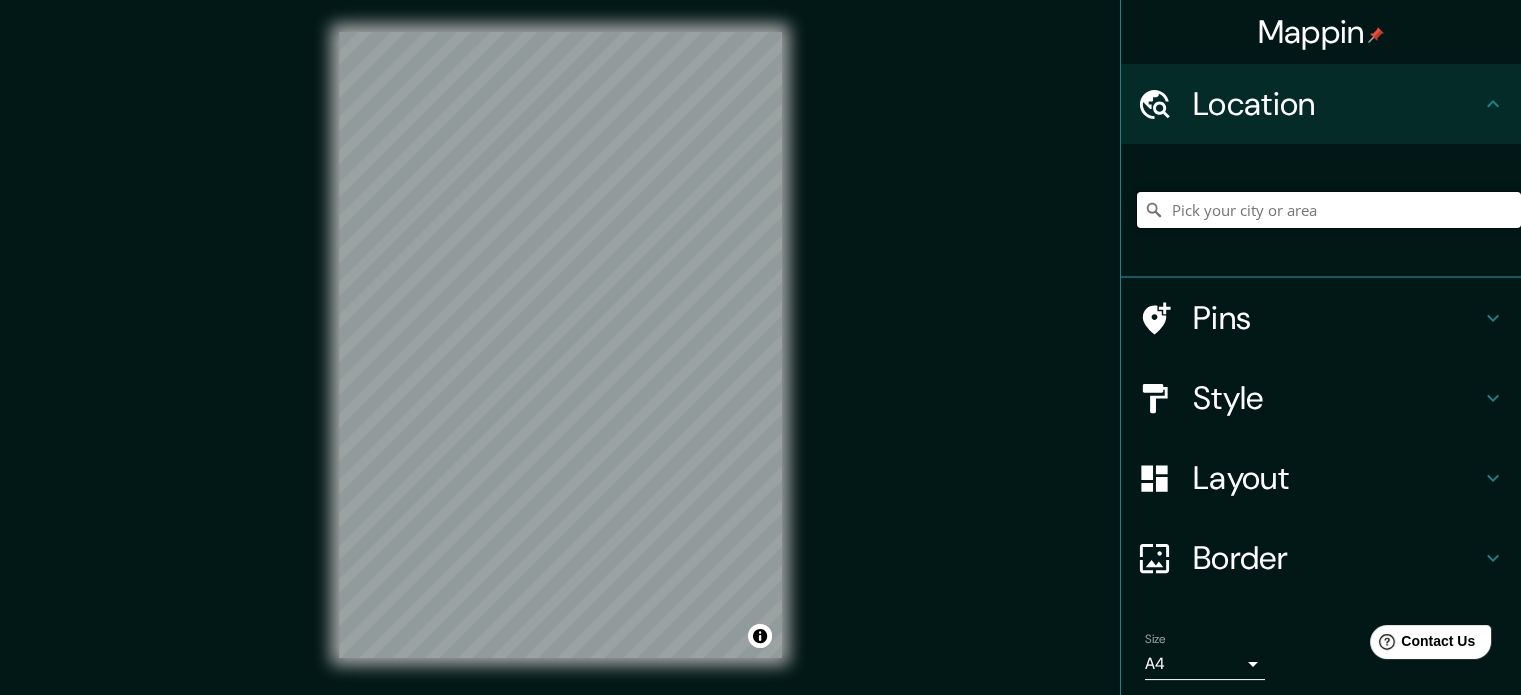 click at bounding box center [1329, 210] 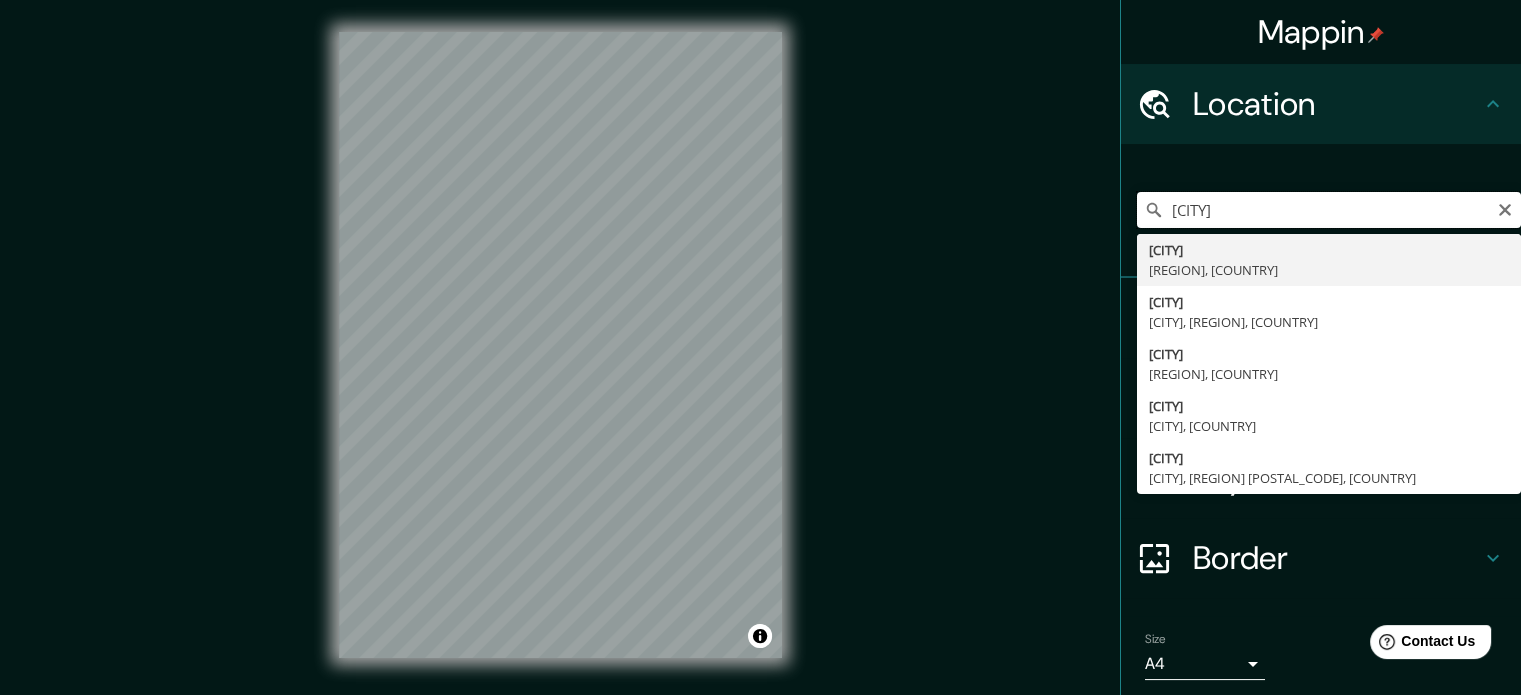 type on "[CITY]" 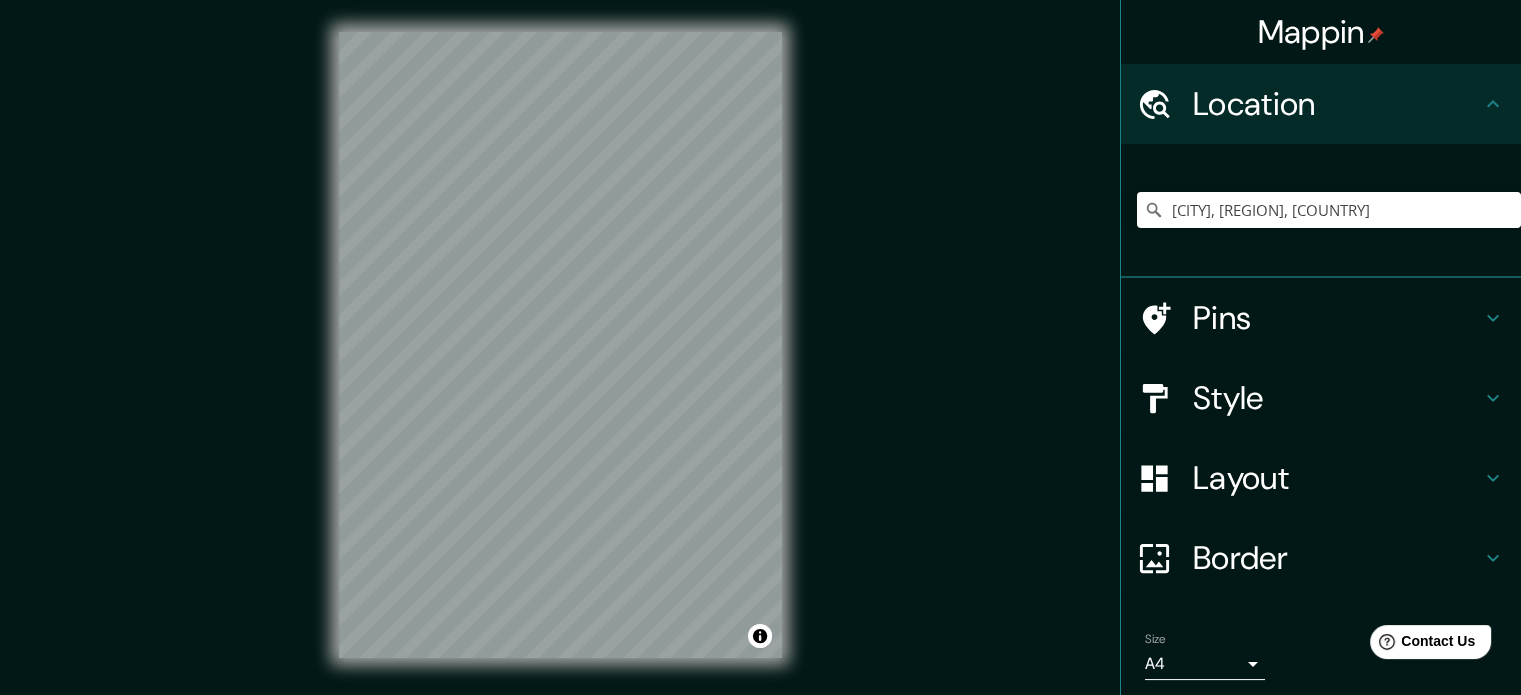 click on "© Mapbox   © OpenStreetMap   Improve this map" at bounding box center (560, 345) 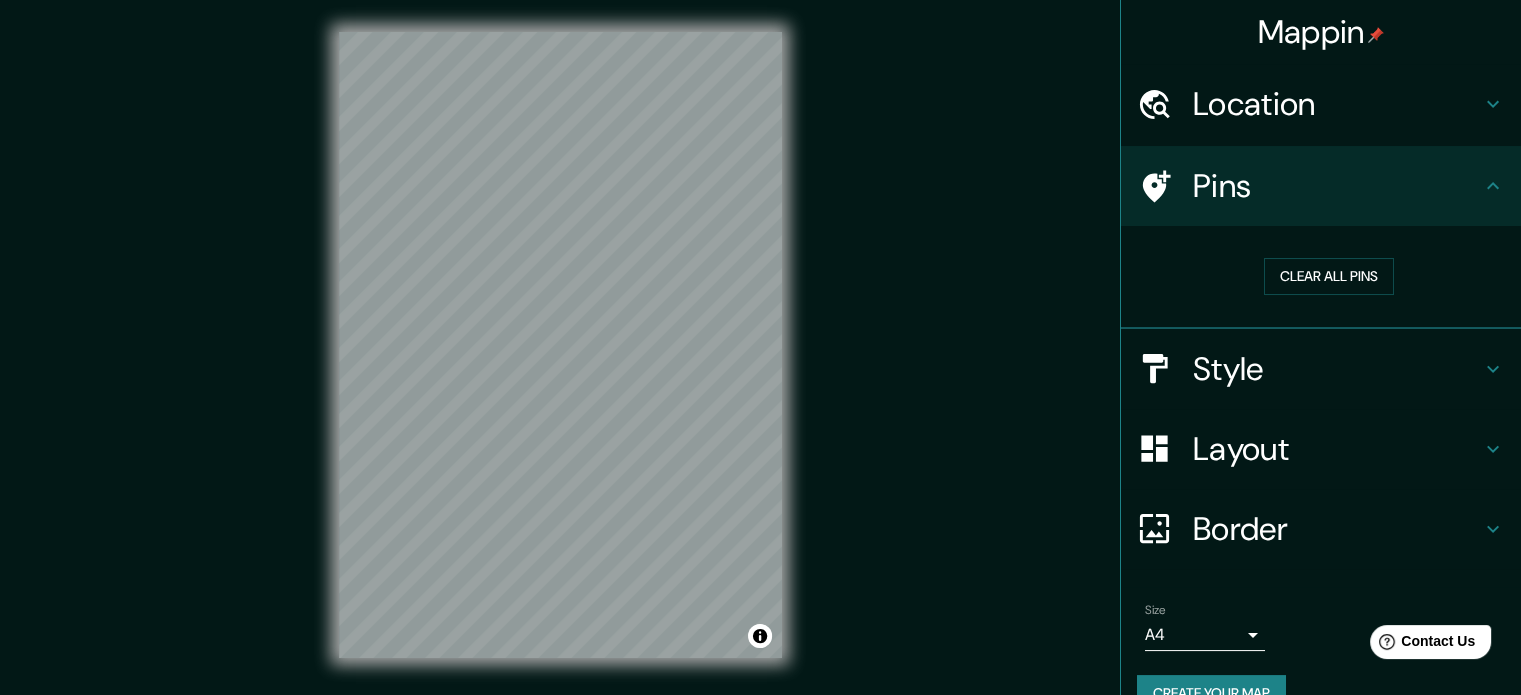 click on "Style" at bounding box center (1337, 104) 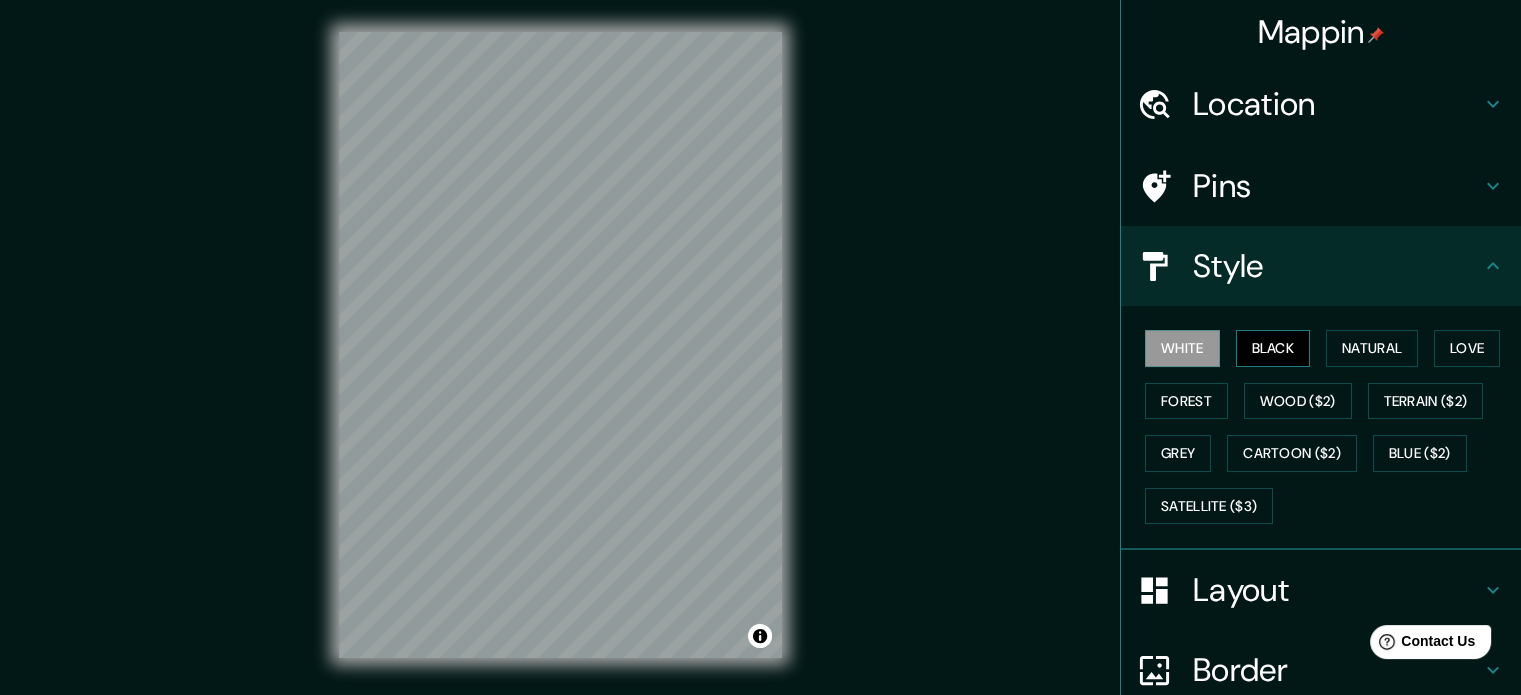 click on "Black" at bounding box center [1273, 348] 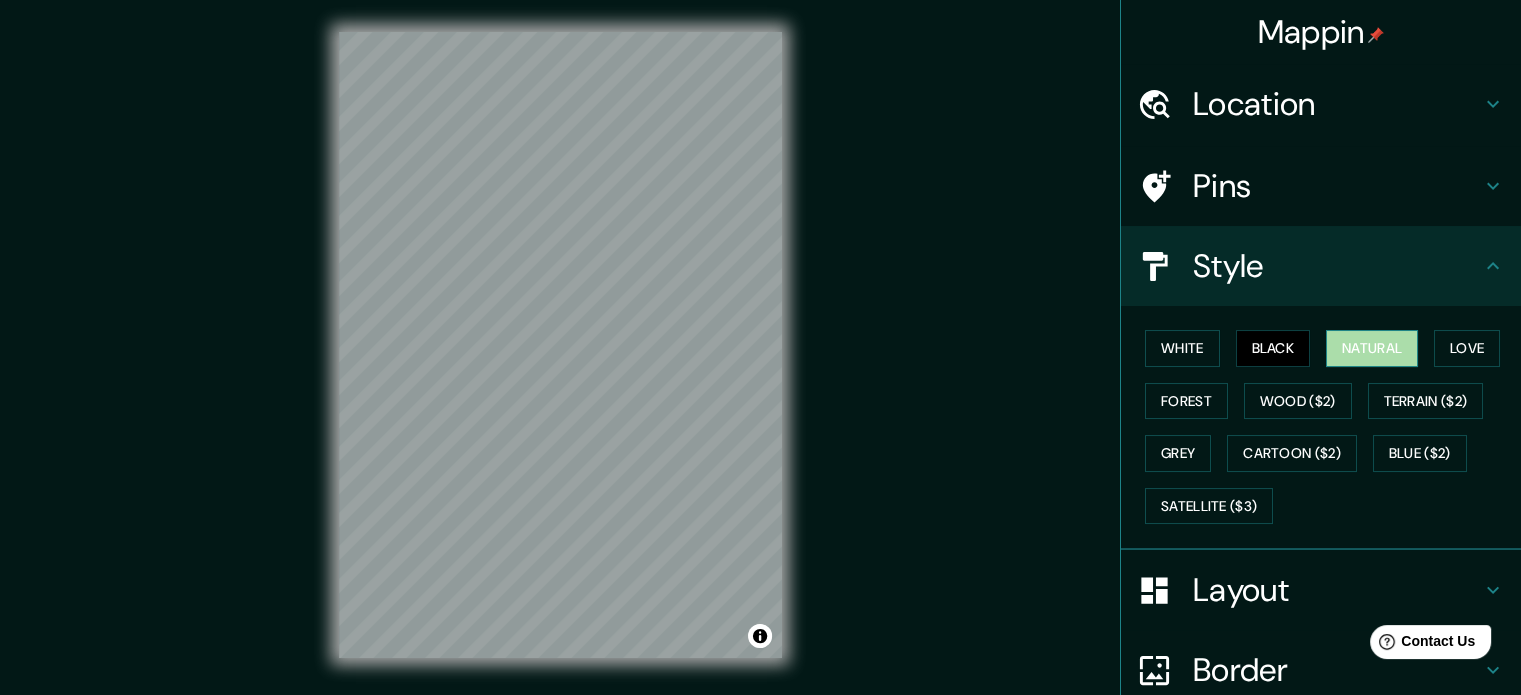 click on "Natural" at bounding box center (1372, 348) 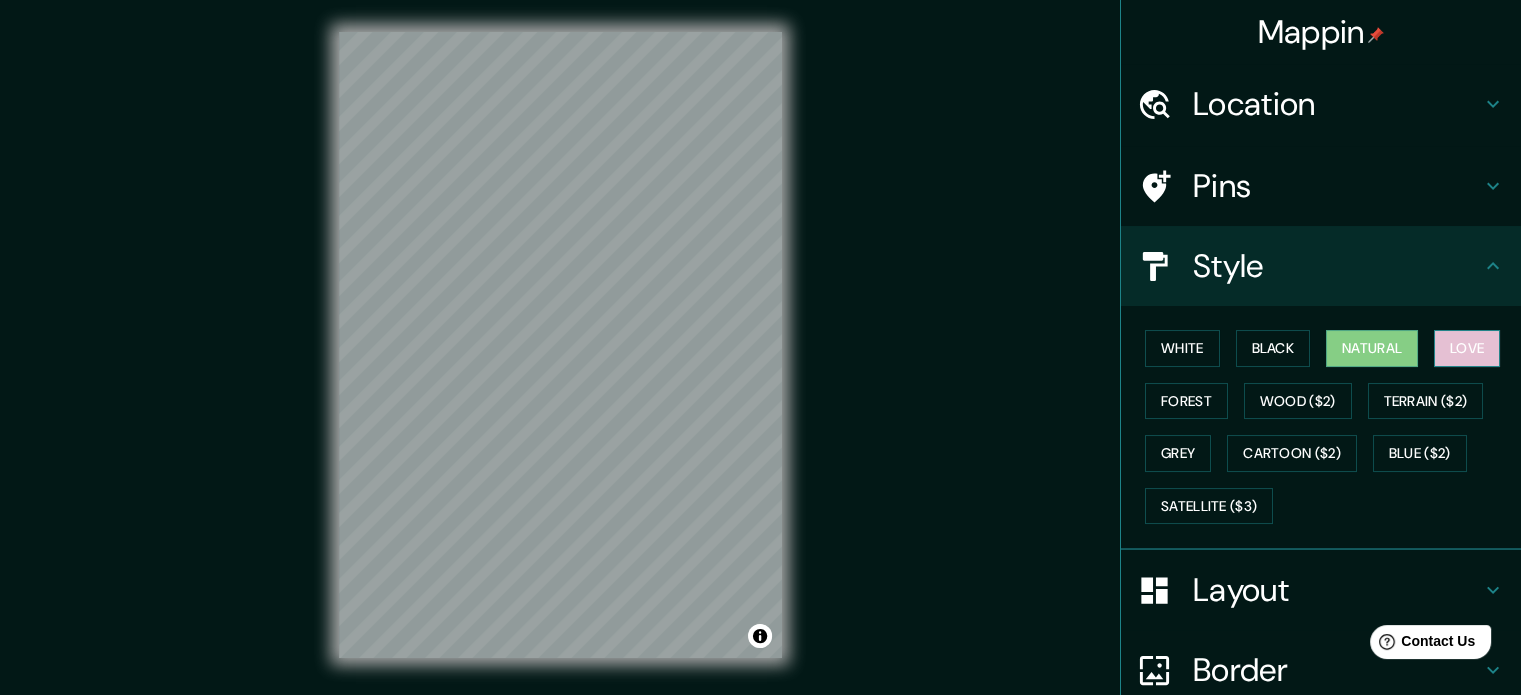 click on "Love" at bounding box center [1467, 348] 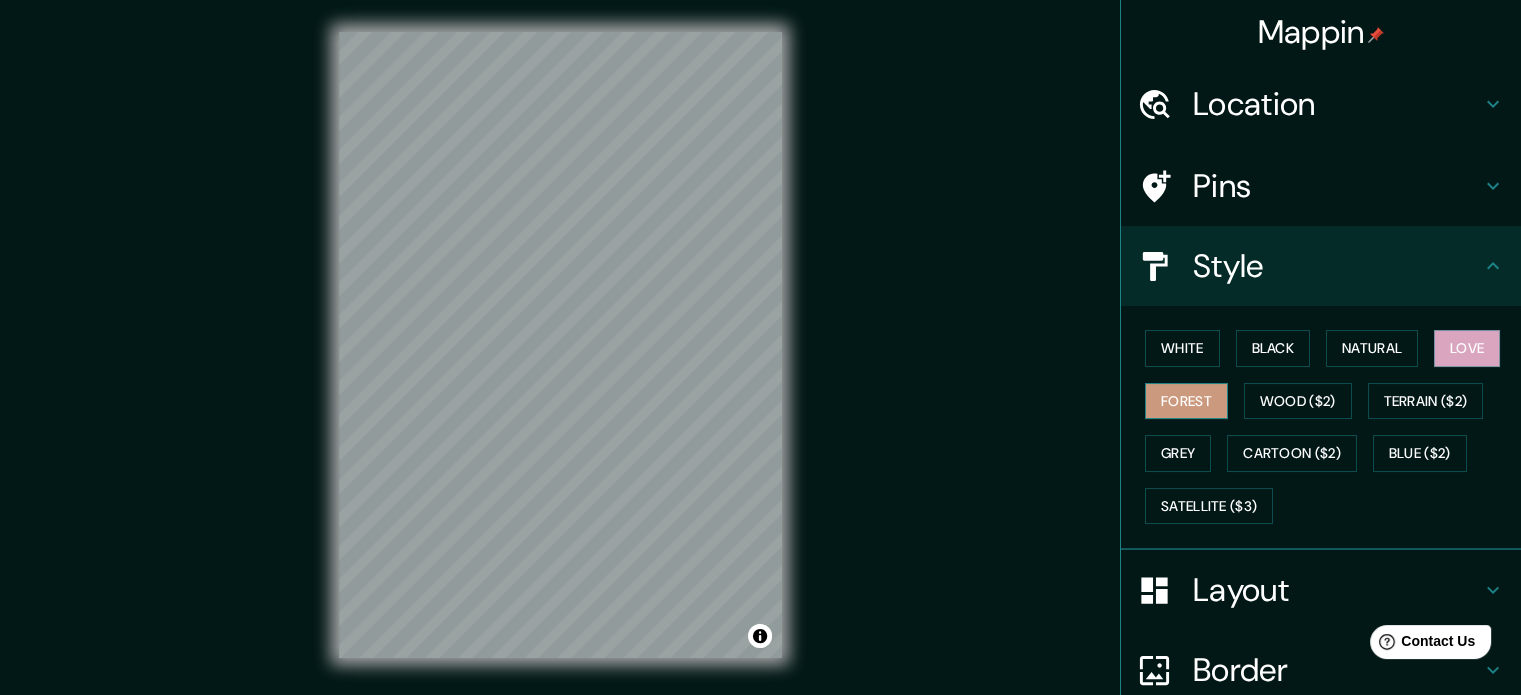 click on "Forest" at bounding box center [1186, 401] 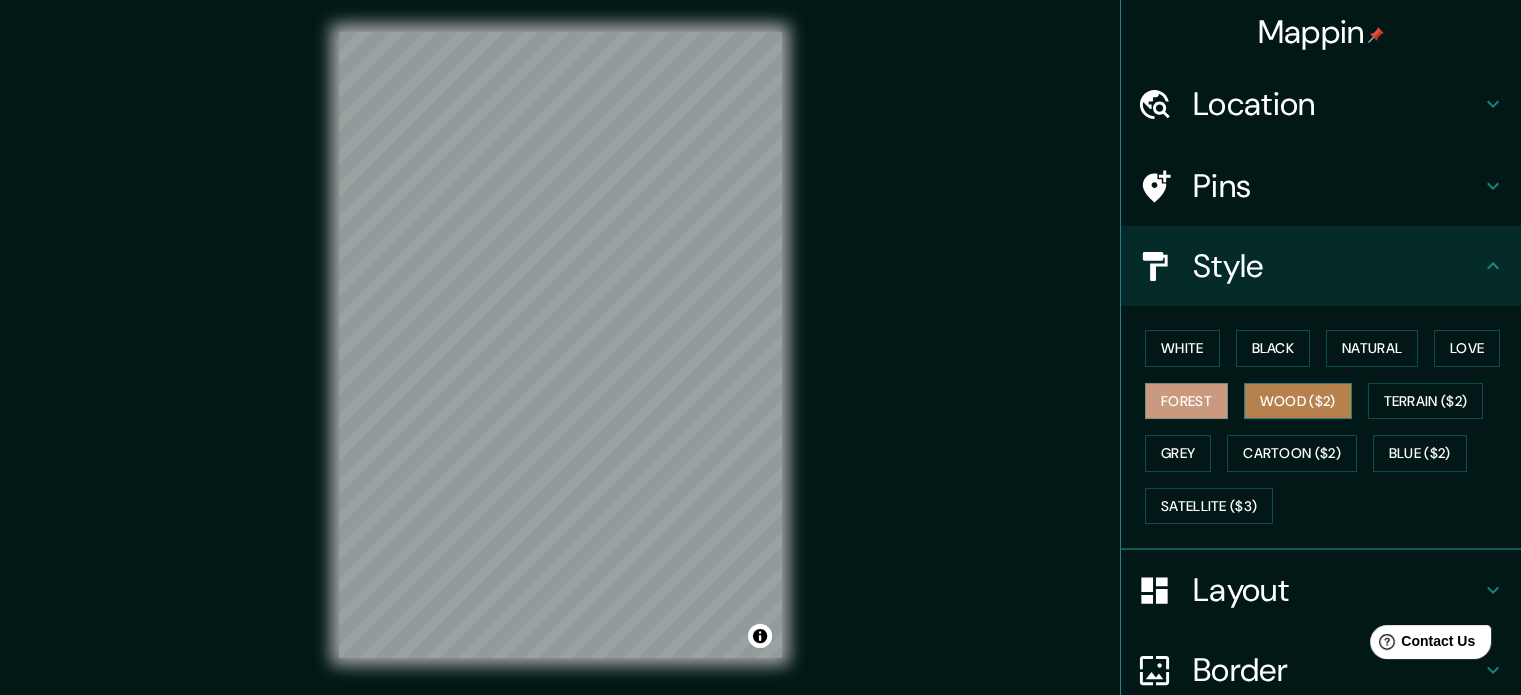 click on "Wood ($2)" at bounding box center (1298, 401) 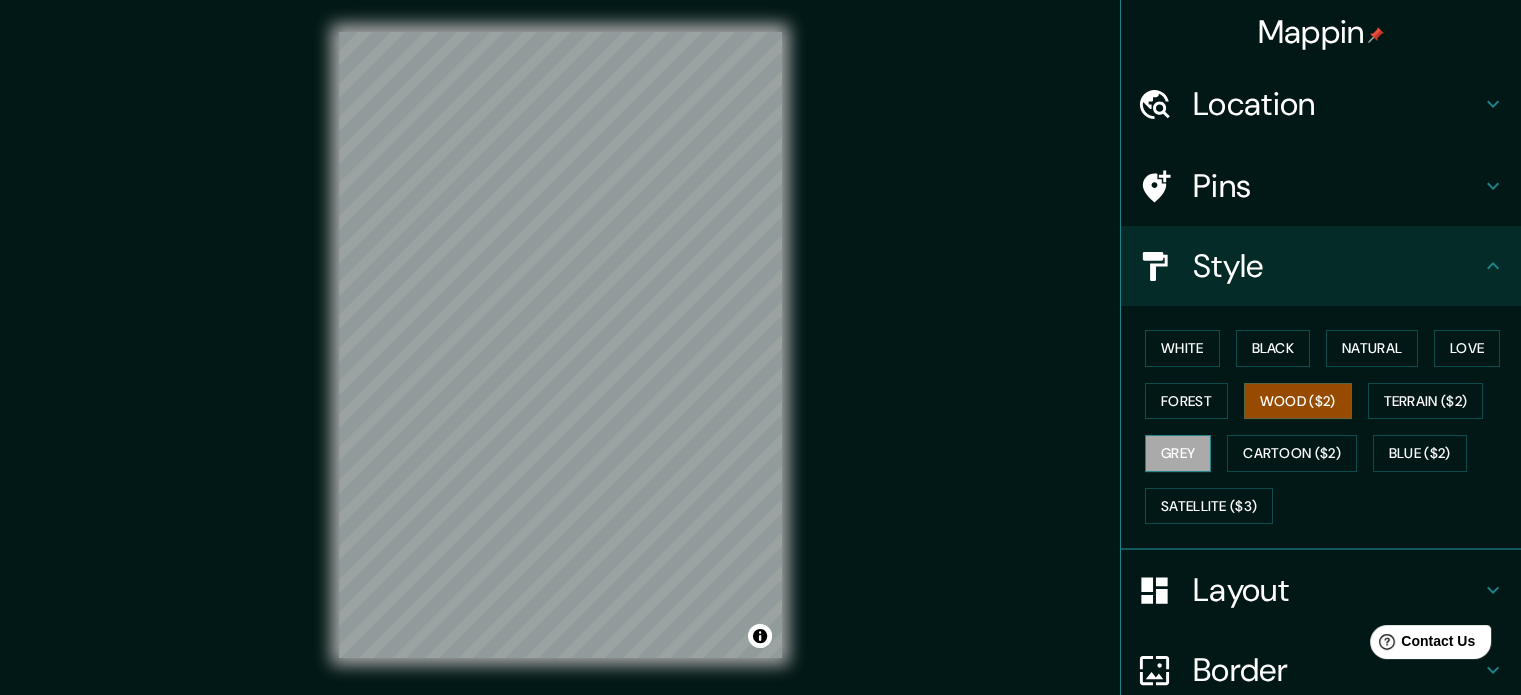 click on "Grey" at bounding box center (1178, 453) 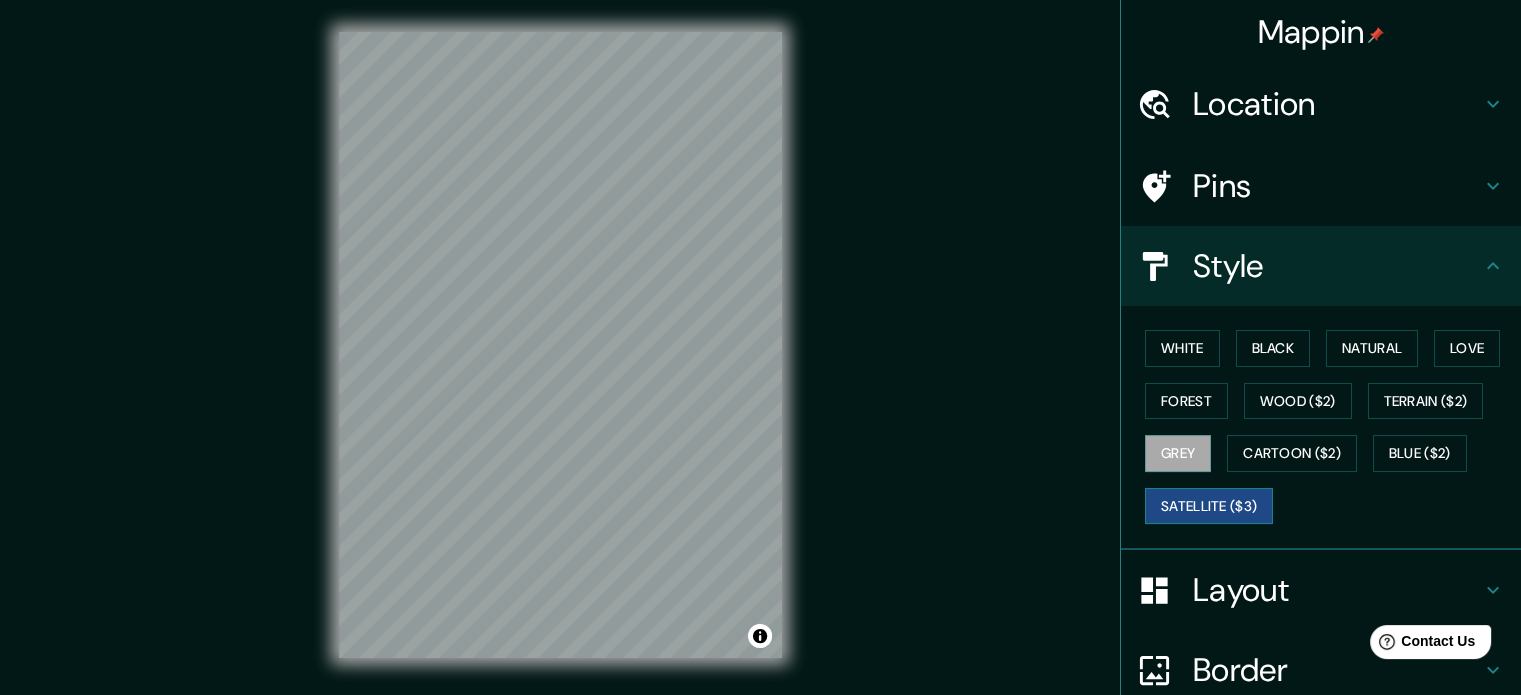 click on "Satellite ($3)" at bounding box center [1209, 506] 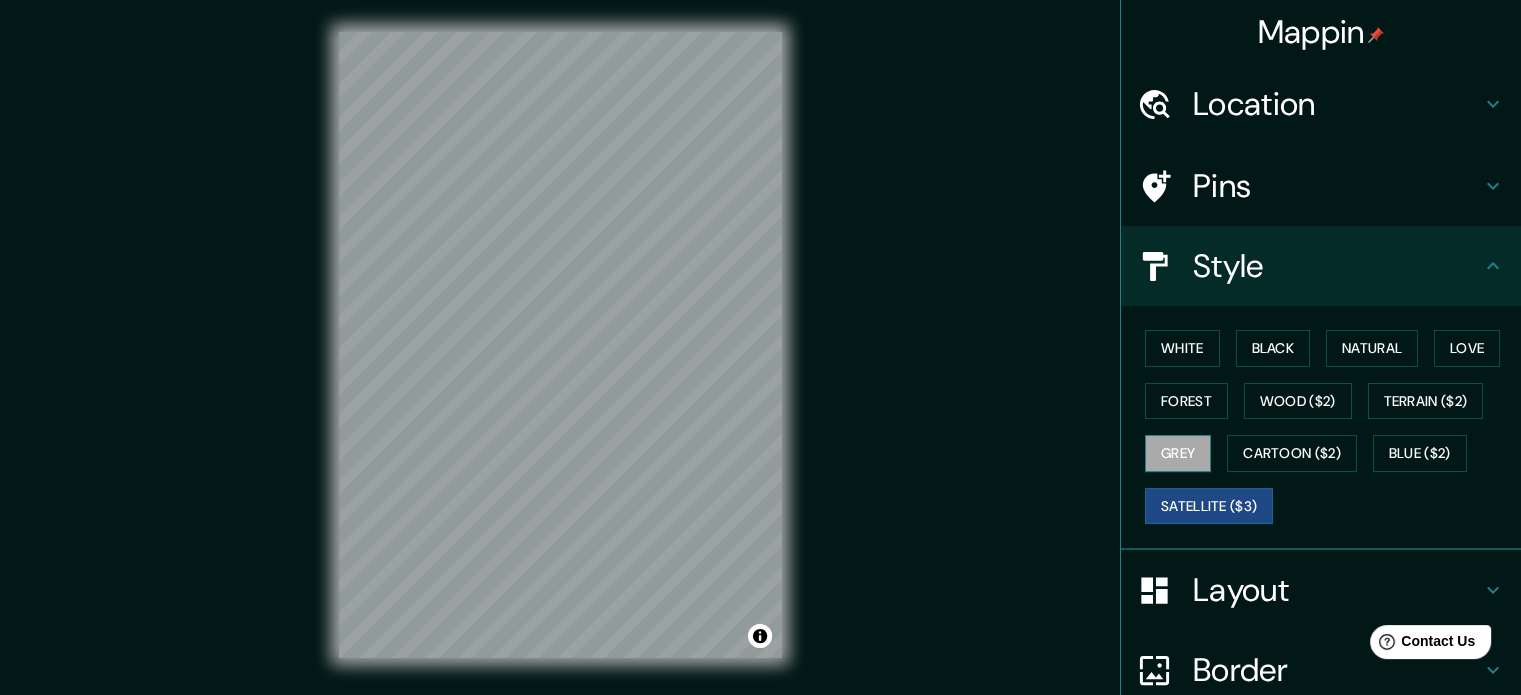 click on "Grey" at bounding box center [1178, 453] 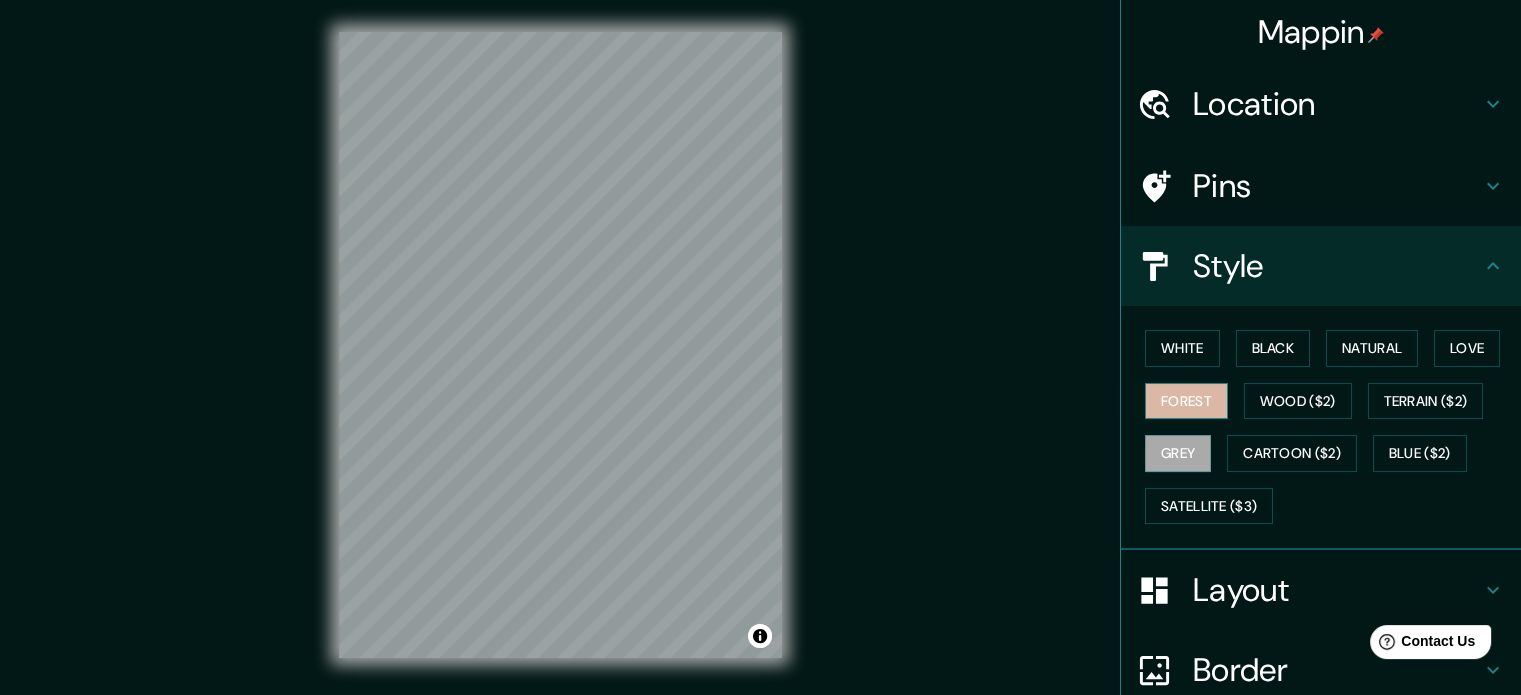 click on "Forest" at bounding box center [1186, 401] 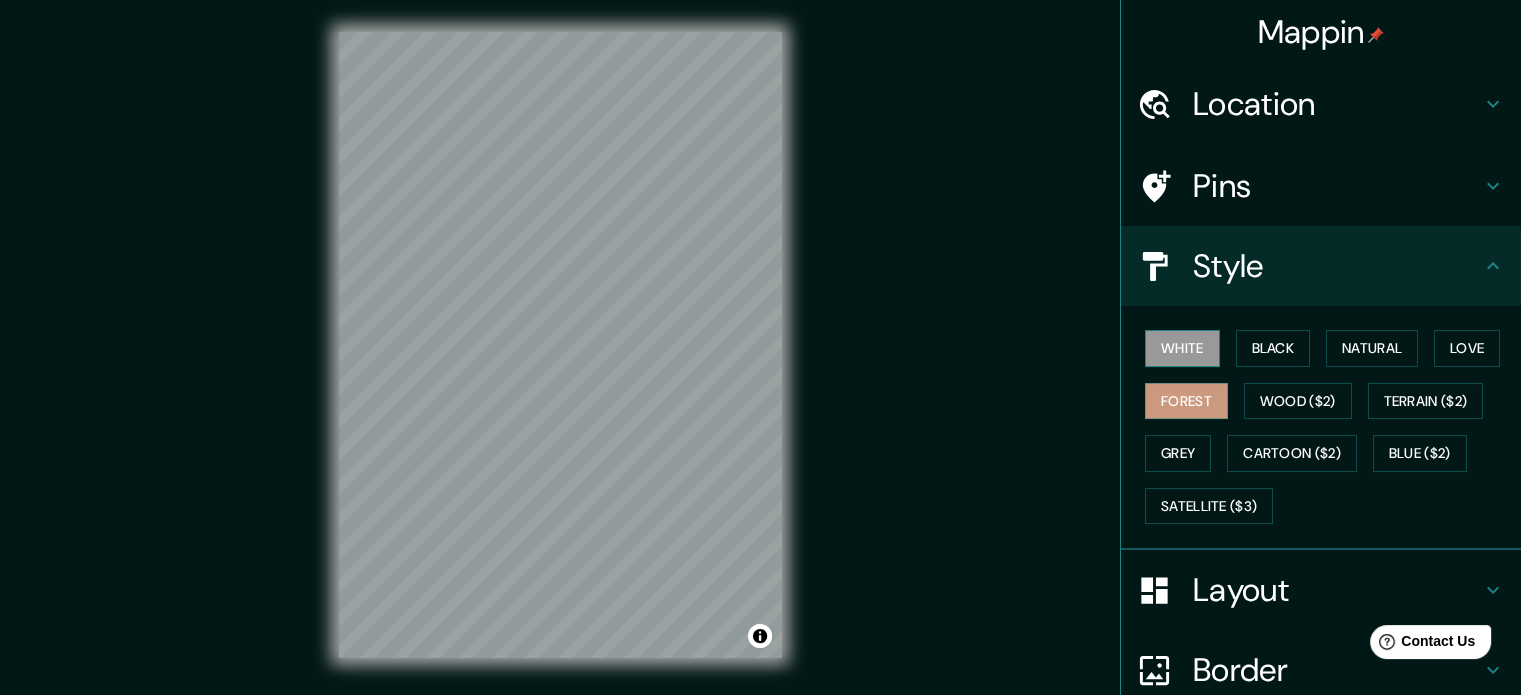 click on "White" at bounding box center [1182, 348] 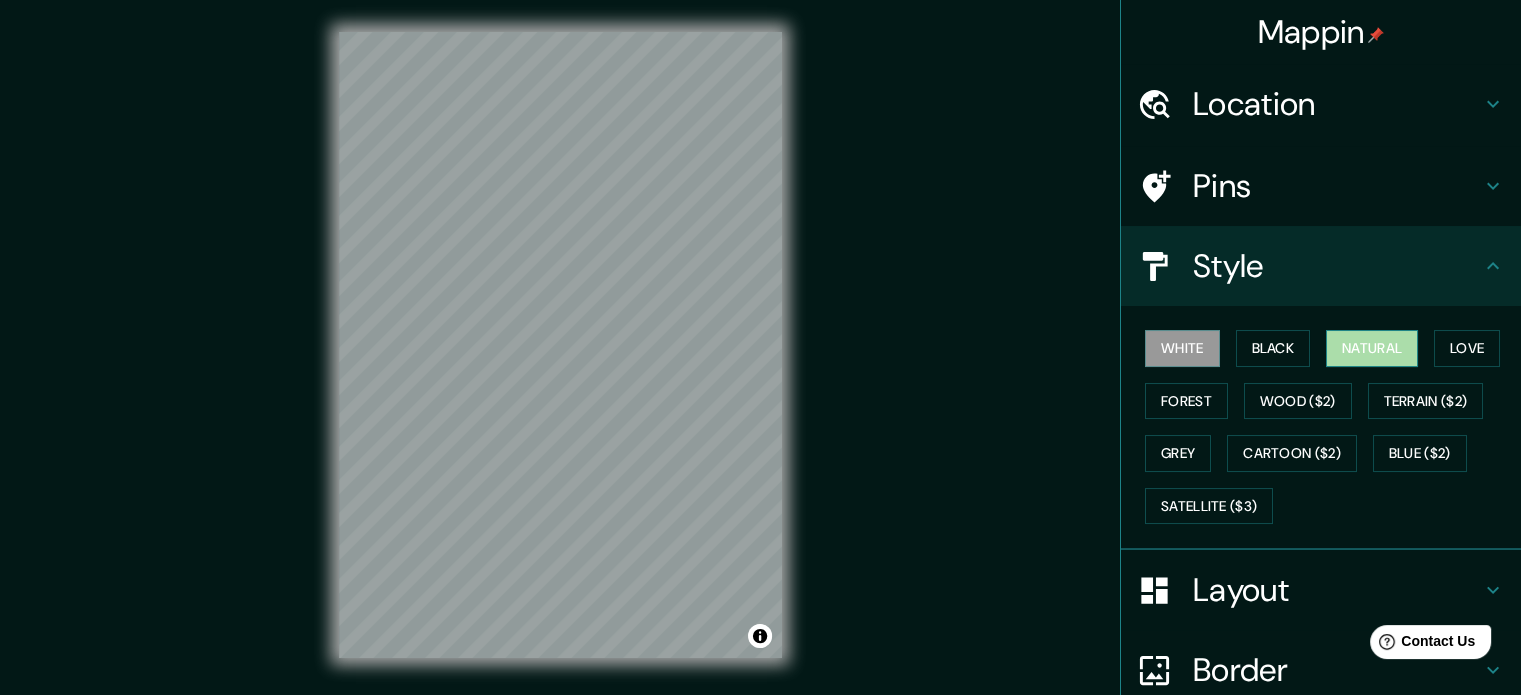 click on "Natural" at bounding box center [1372, 348] 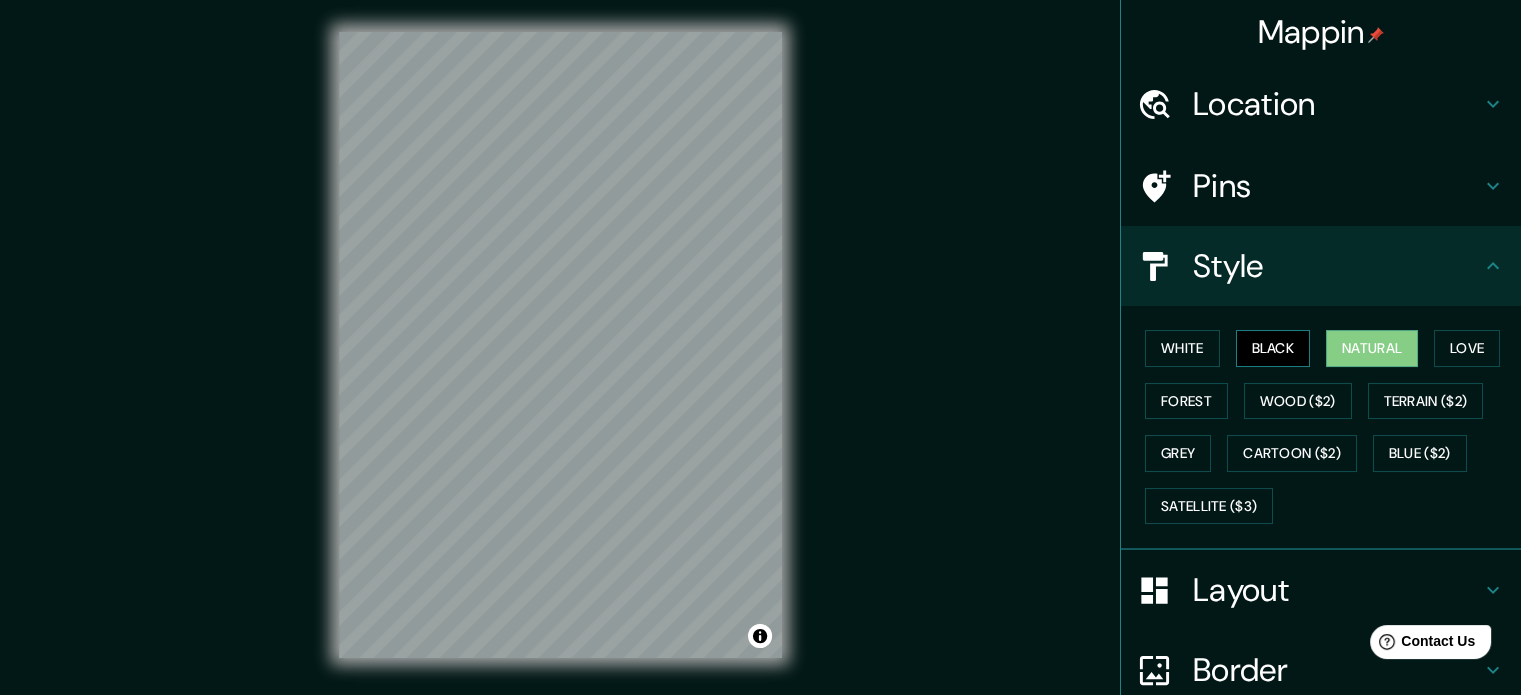 click on "Black" at bounding box center (1273, 348) 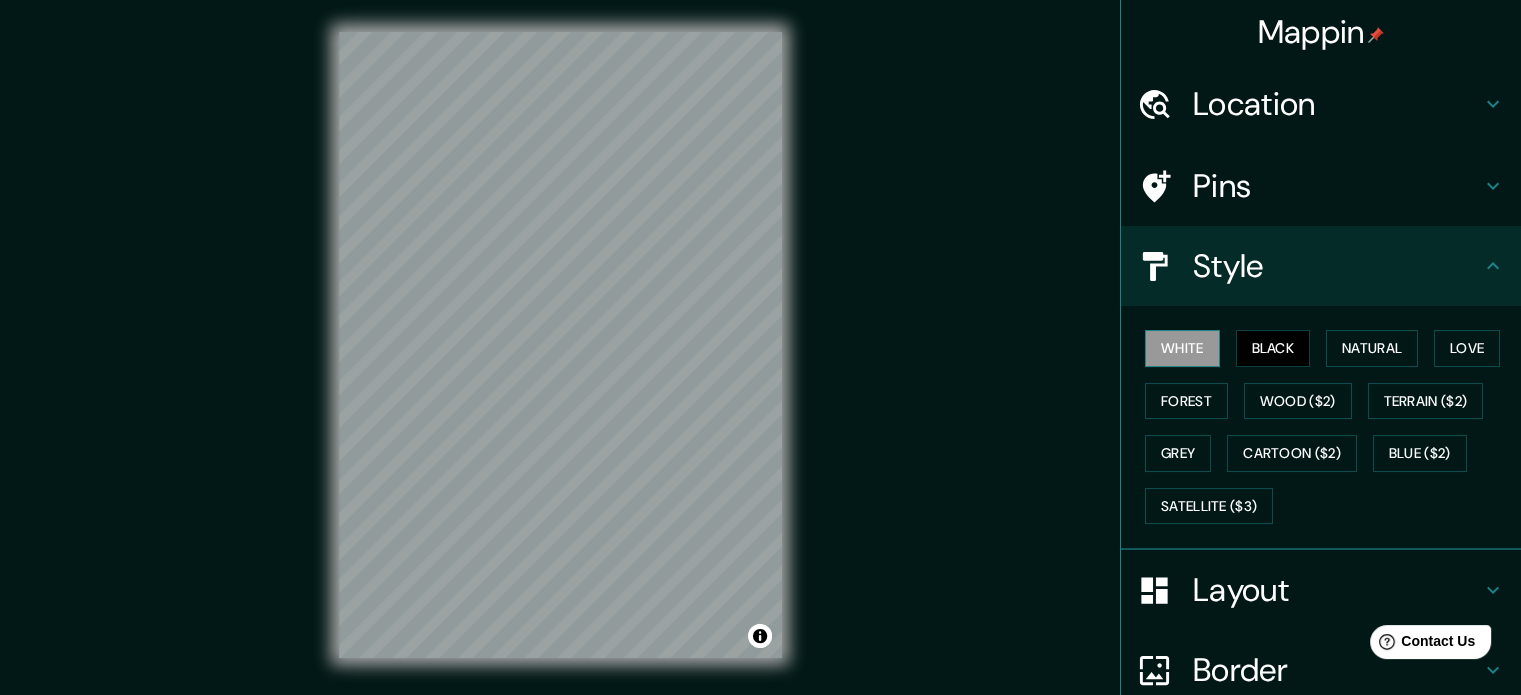 click on "White" at bounding box center (1182, 348) 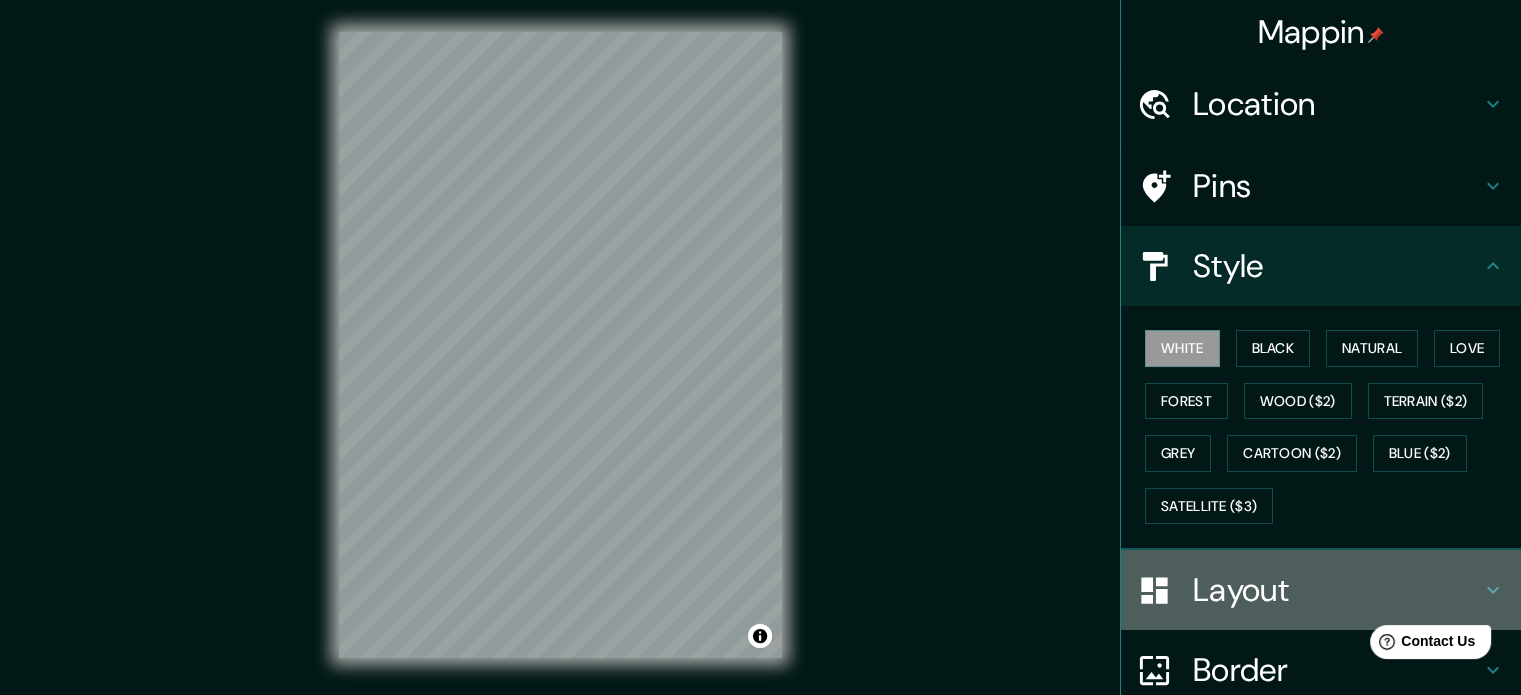 click on "Layout" at bounding box center (1337, 104) 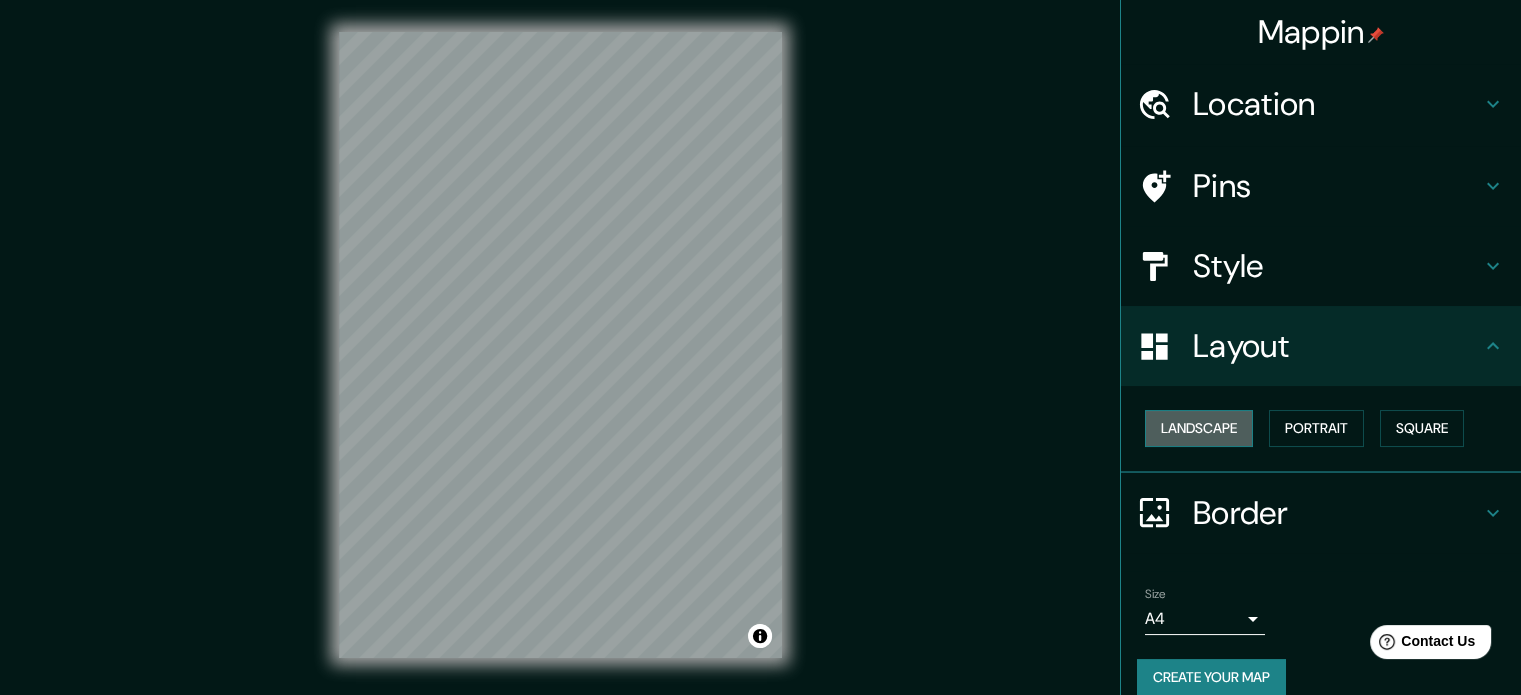 click on "Landscape" at bounding box center (1199, 428) 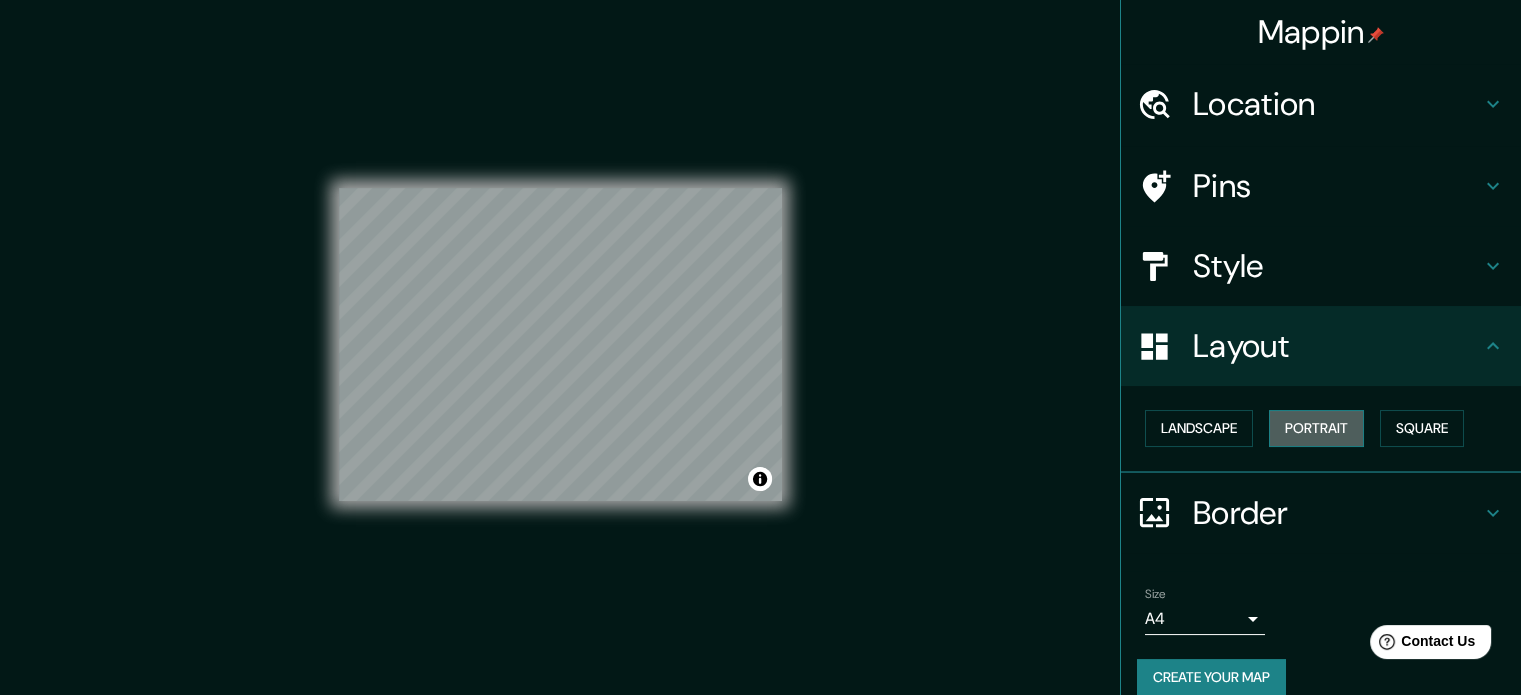 click on "Portrait" at bounding box center [1316, 428] 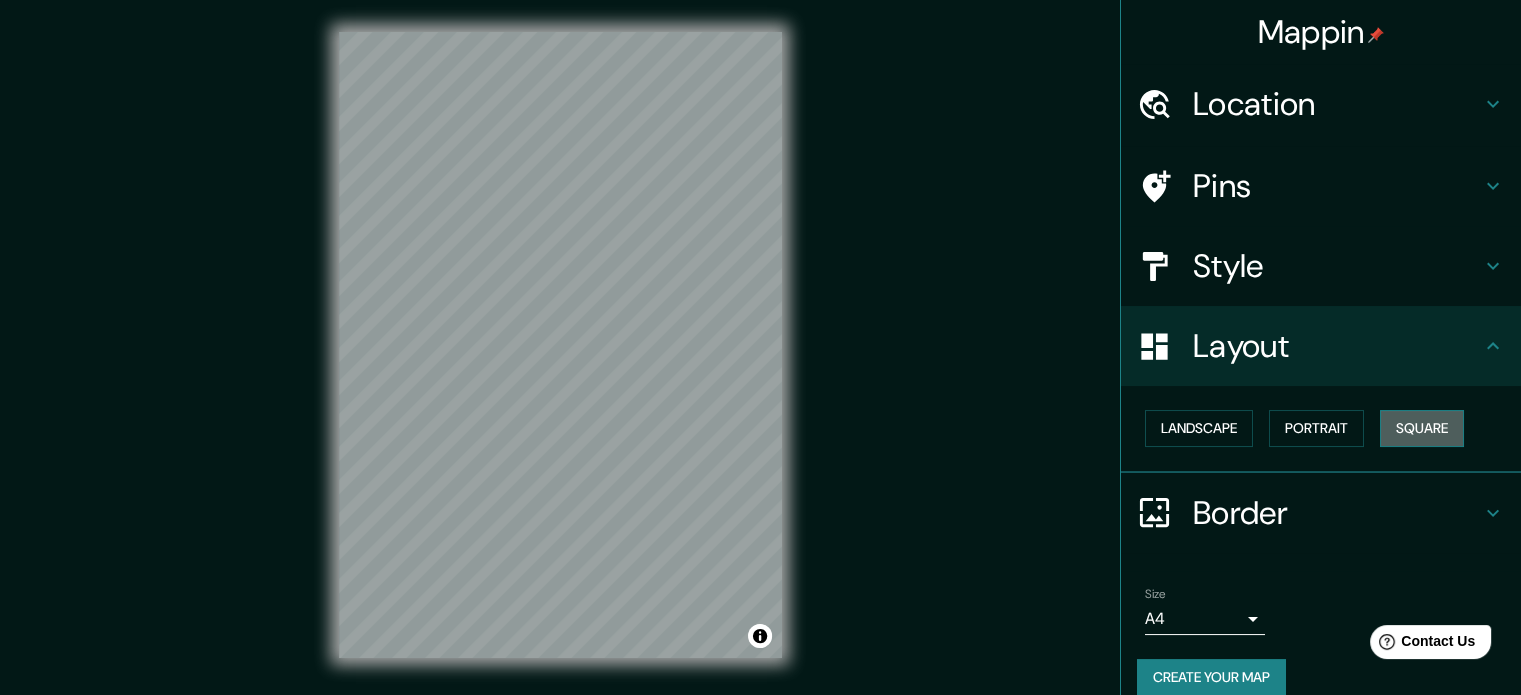 click on "Square" at bounding box center [1422, 428] 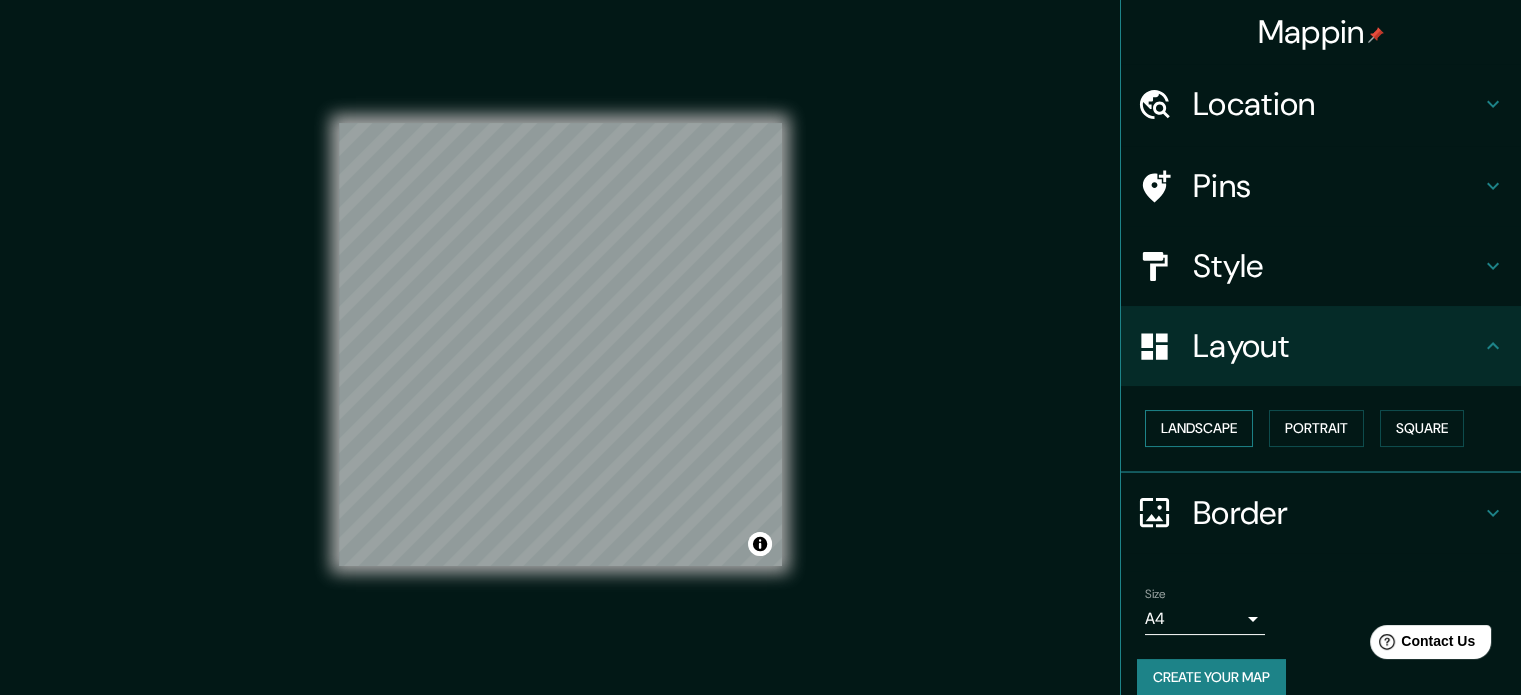 click on "Landscape" at bounding box center [1199, 428] 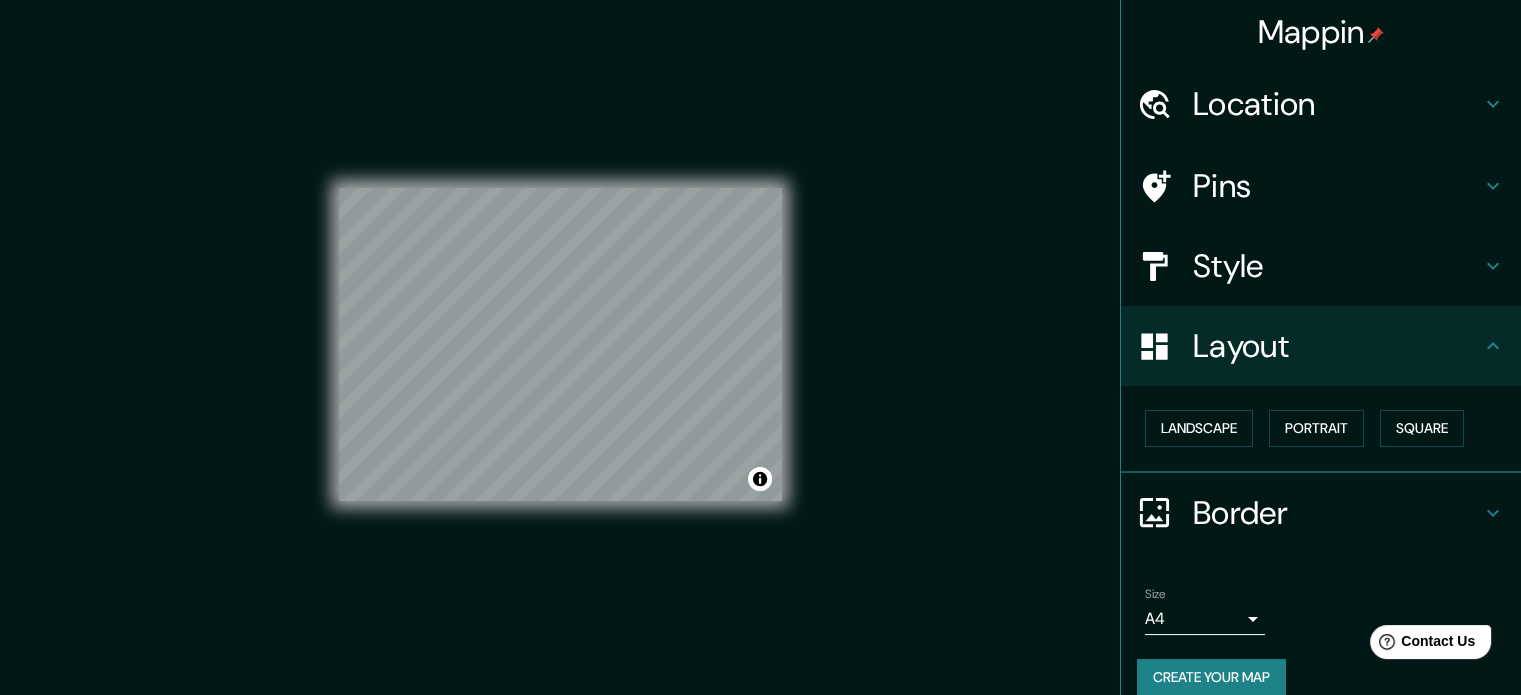 scroll, scrollTop: 0, scrollLeft: 0, axis: both 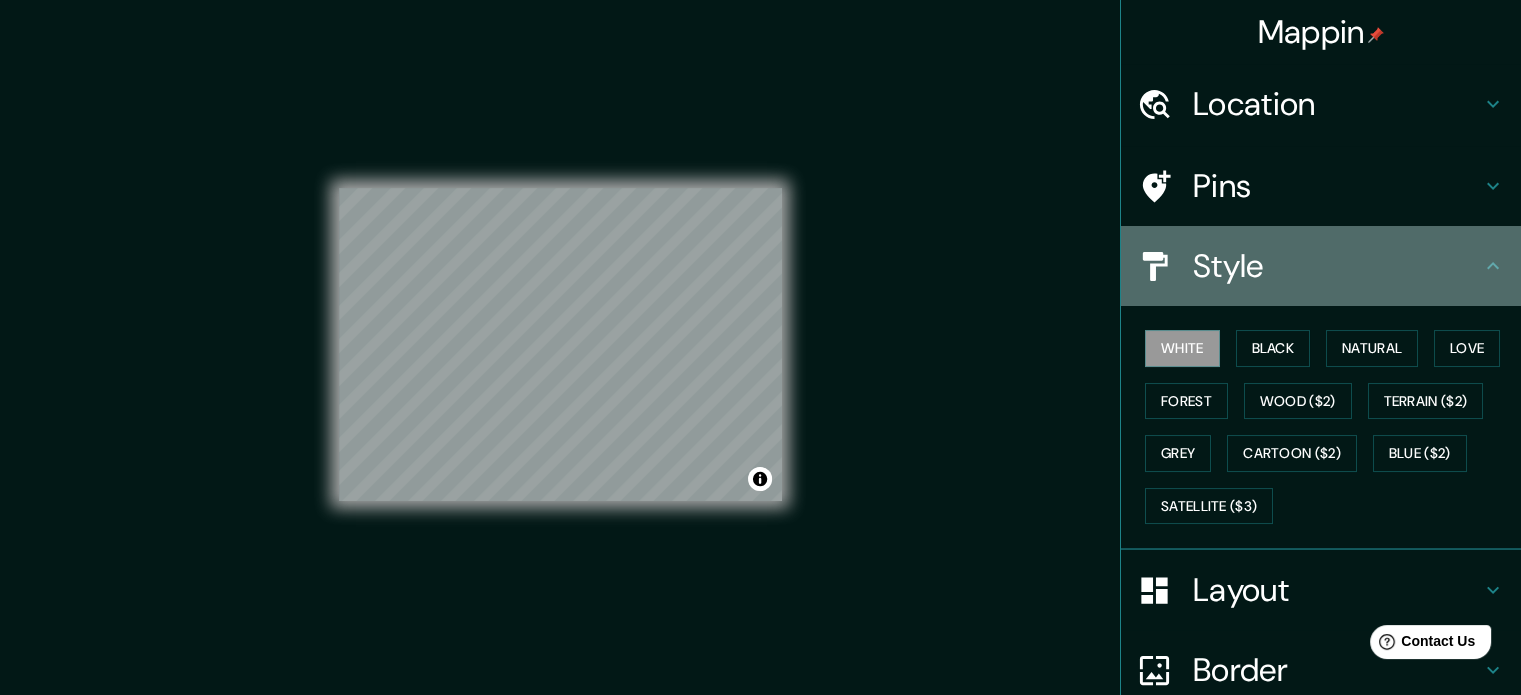 click on "Style" at bounding box center (1337, 104) 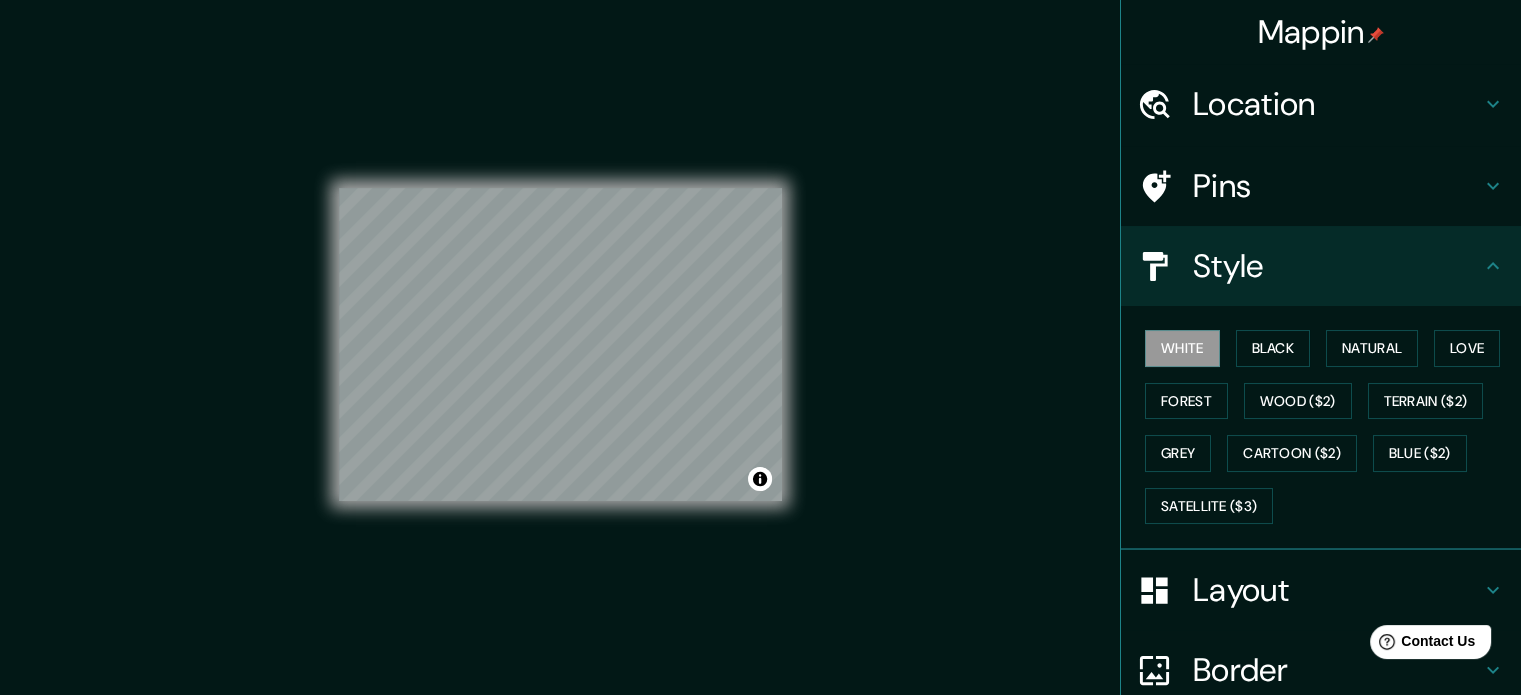 click on "Location" at bounding box center [1337, 104] 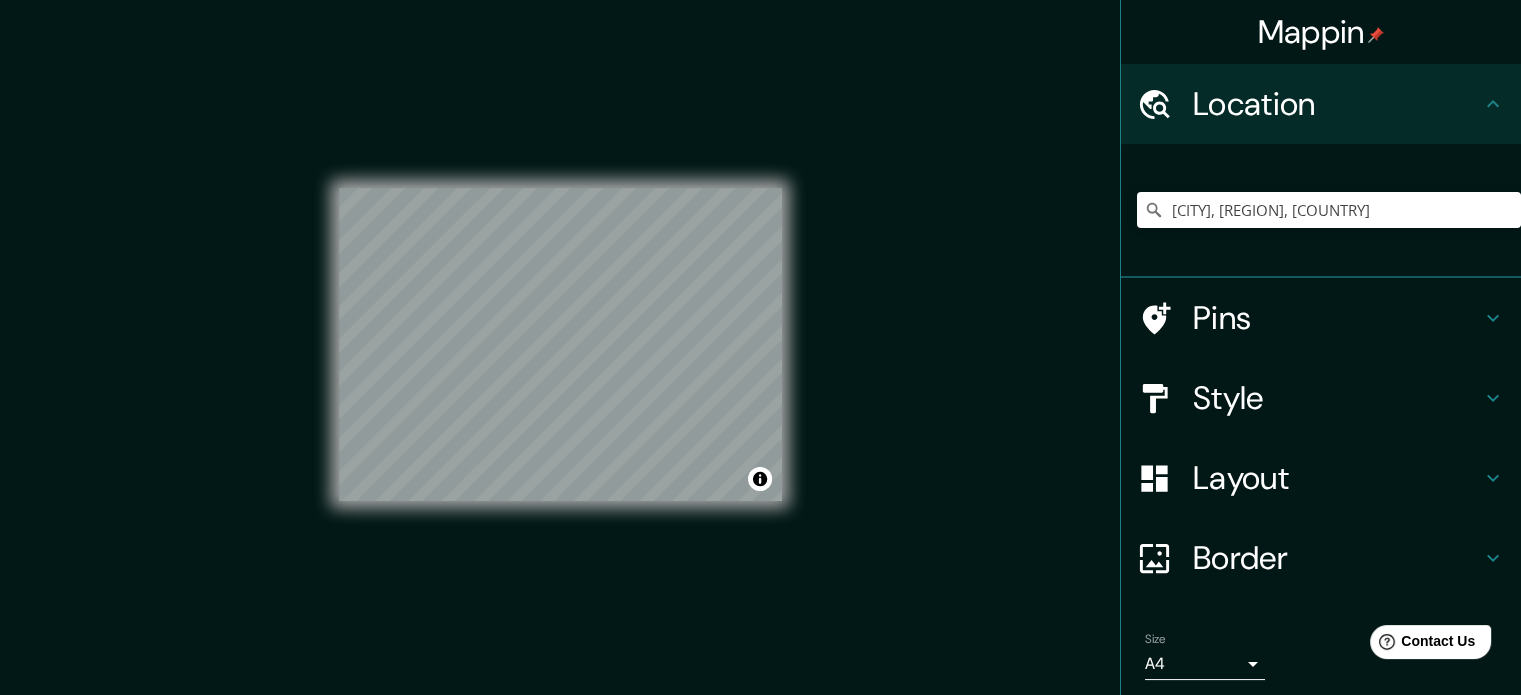 click on "Location" at bounding box center [1337, 104] 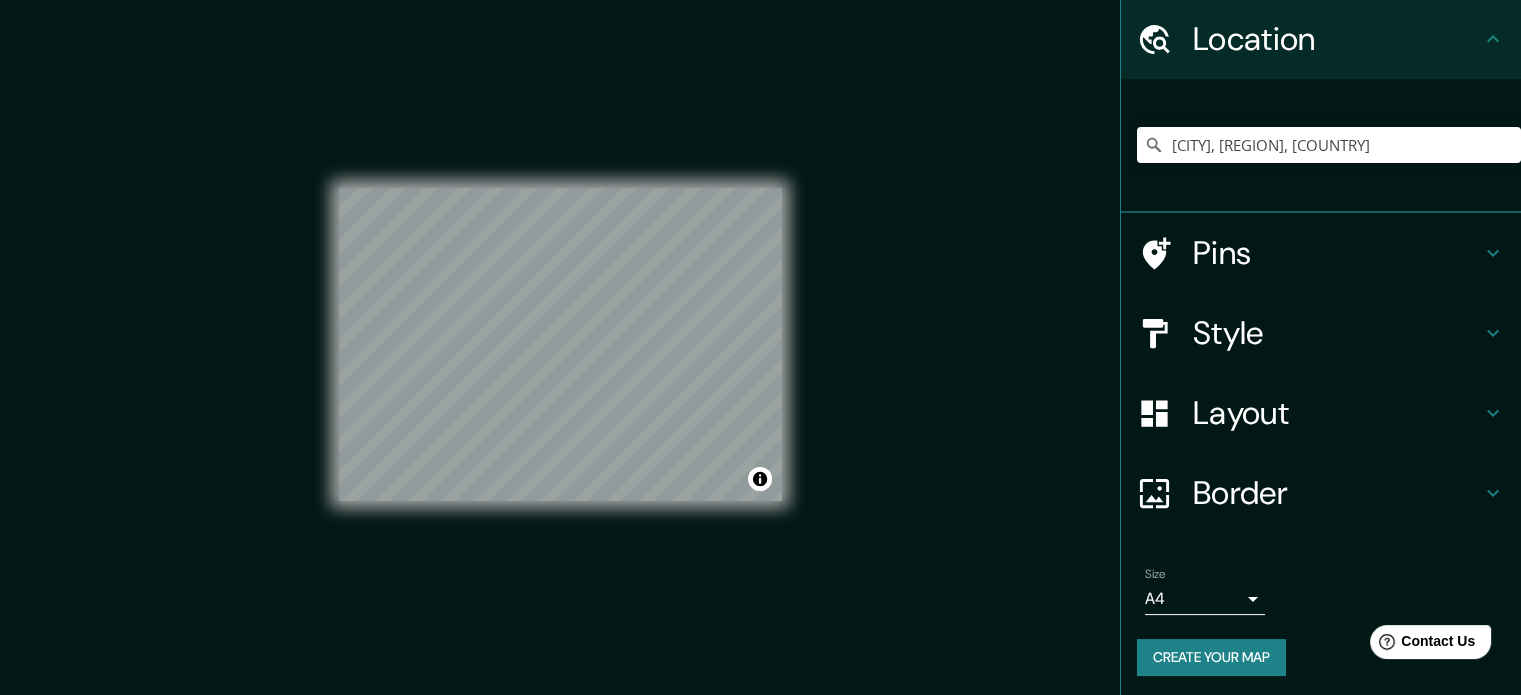 scroll, scrollTop: 68, scrollLeft: 0, axis: vertical 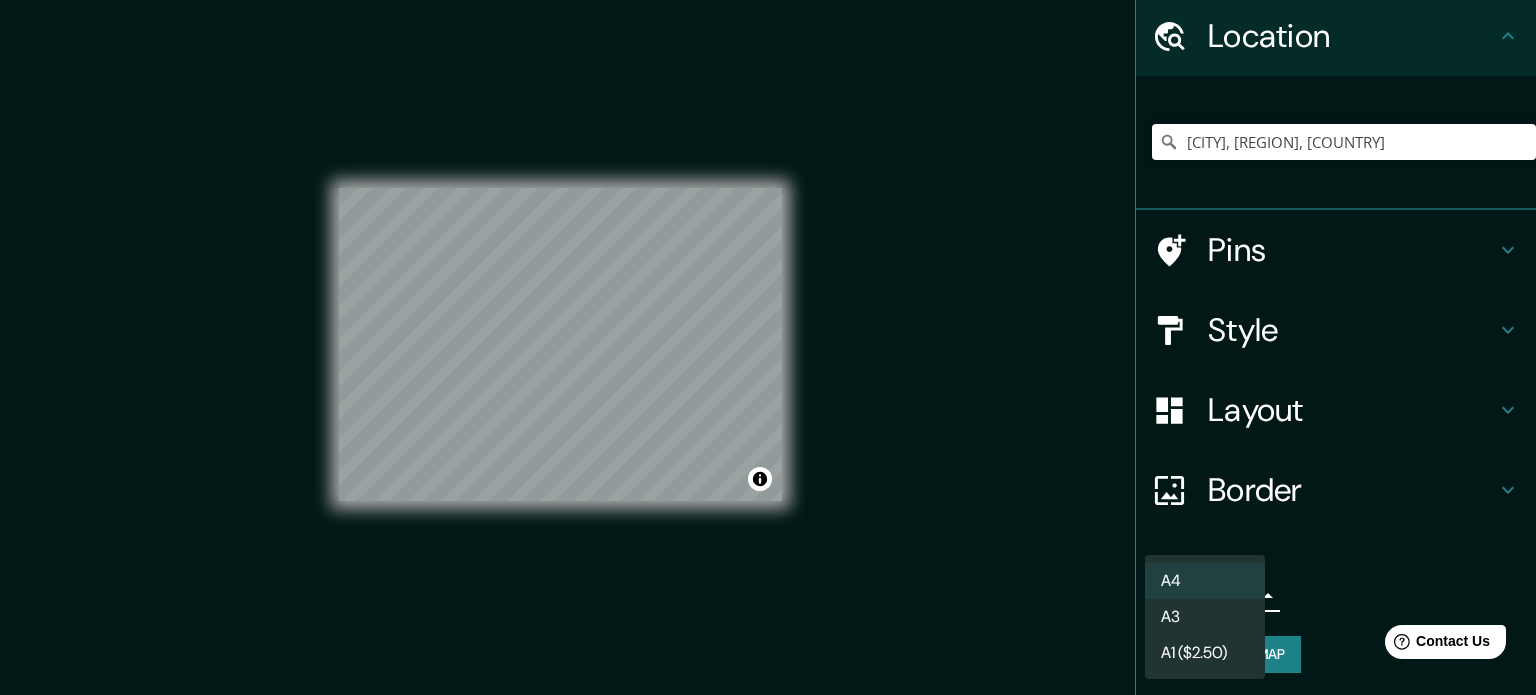 click on "Mappin Location [CITY], [REGION], [COUNTRY] Pins Style Layout Border Choose a border.  Hint : you can make layers of the frame opaque to create some cool effects. None Simple Transparent Fancy Size A4 single Create your map © Mapbox   © OpenStreetMap   Improve this map Any problems, suggestions, or concerns please email    help@example.com . . . A4 A3 A1 ($2.50)" at bounding box center [768, 347] 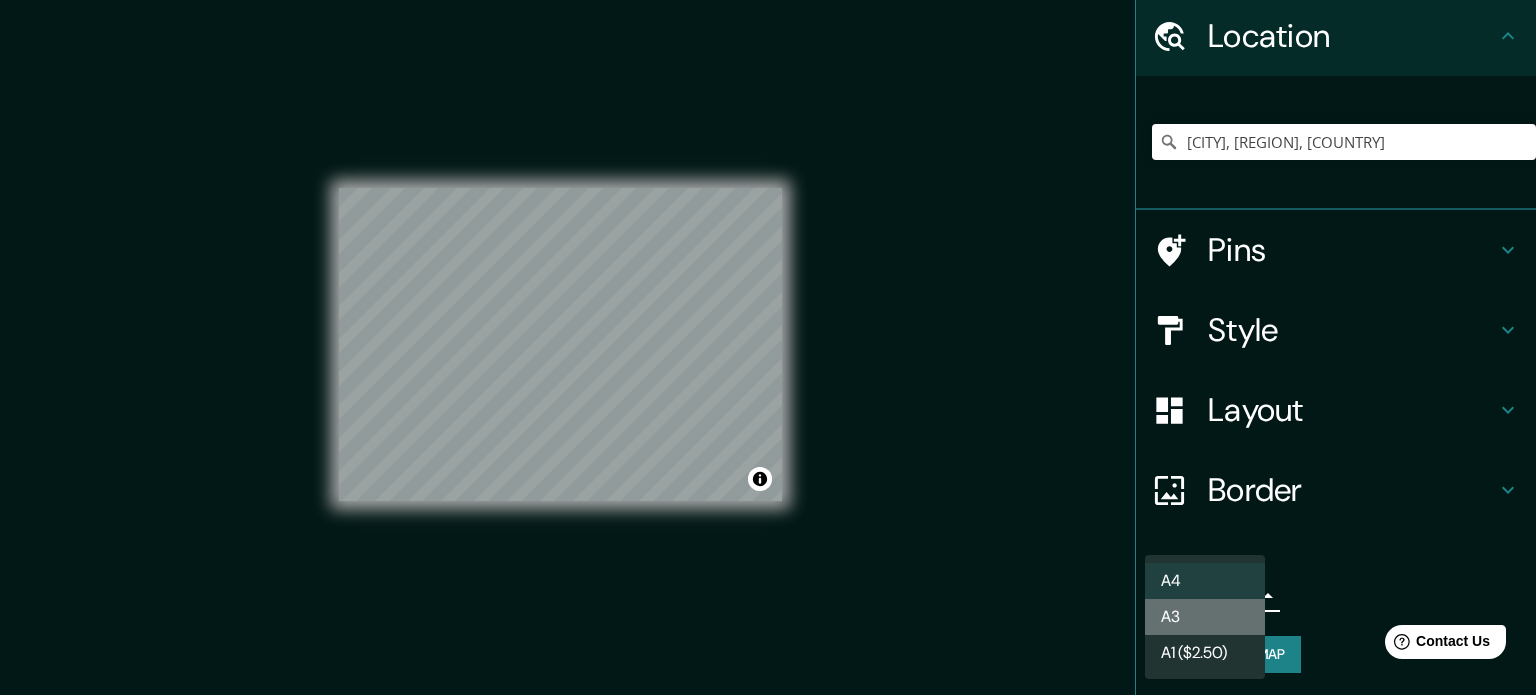 click on "A3" at bounding box center [1205, 617] 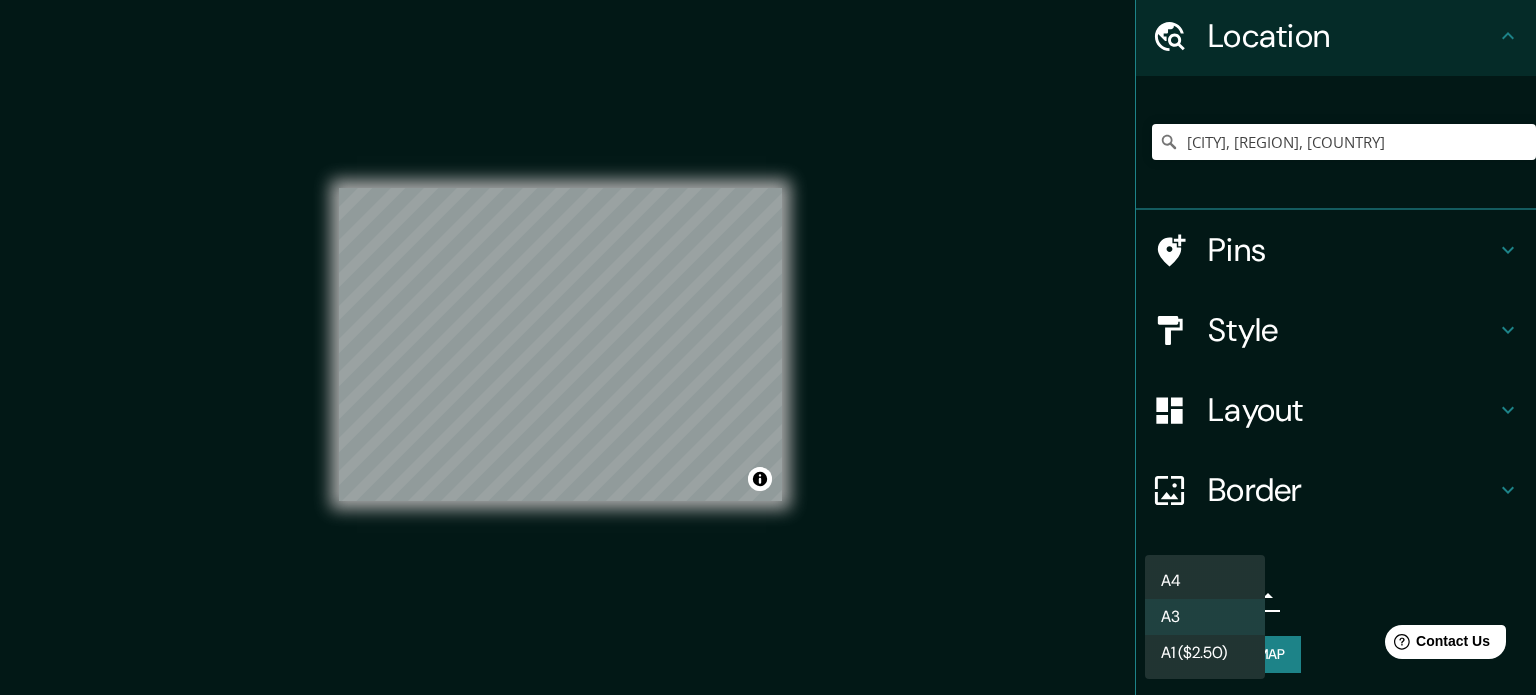 click on "Mappin Location [CITY], [REGION], [COUNTRY] Pins Style Layout Border Choose a border.  Hint : you can make layers of the frame opaque to create some cool effects. None Simple Transparent Fancy Size A3 single Create your map © Mapbox   © OpenStreetMap   Improve this map Any problems, suggestions, or concerns please email    help@example.com . . . A4 A3 A1 ($2.50)" at bounding box center [768, 347] 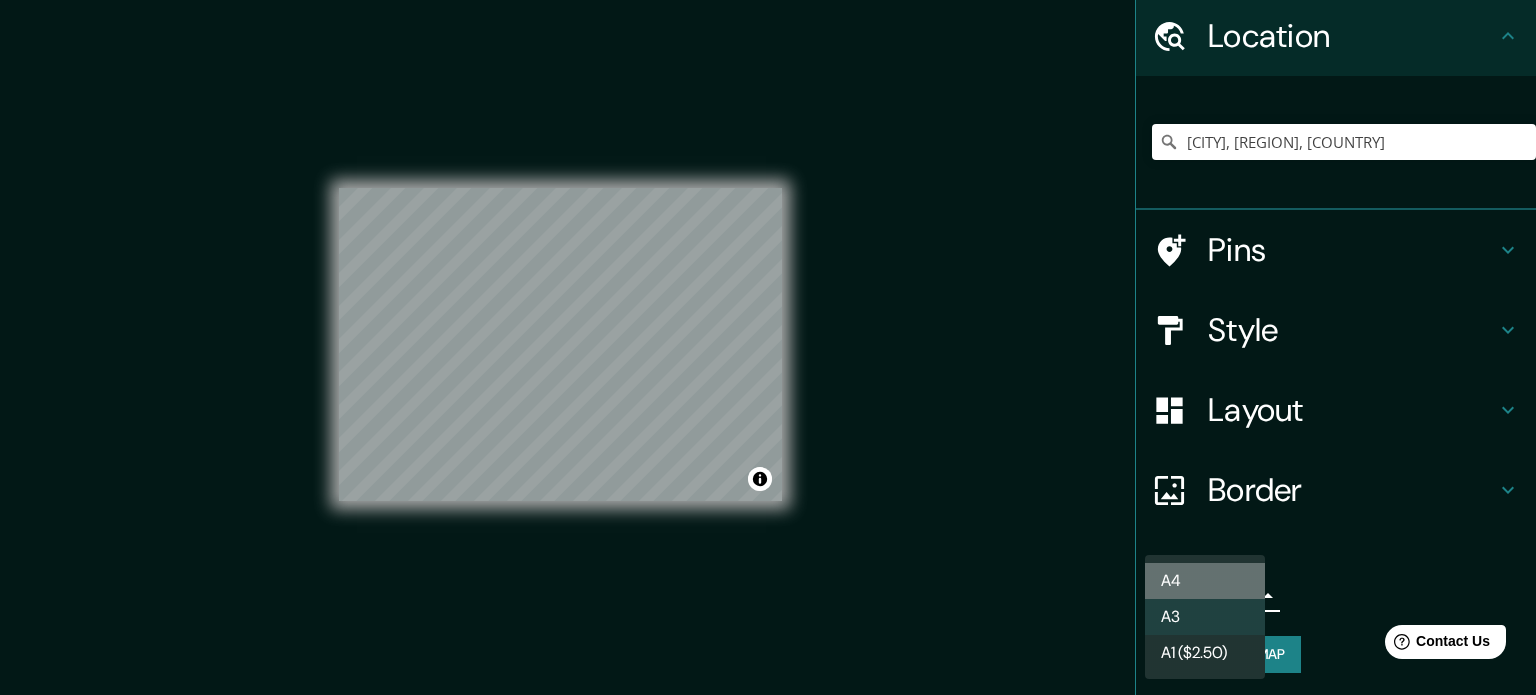 click on "A4" at bounding box center [1205, 581] 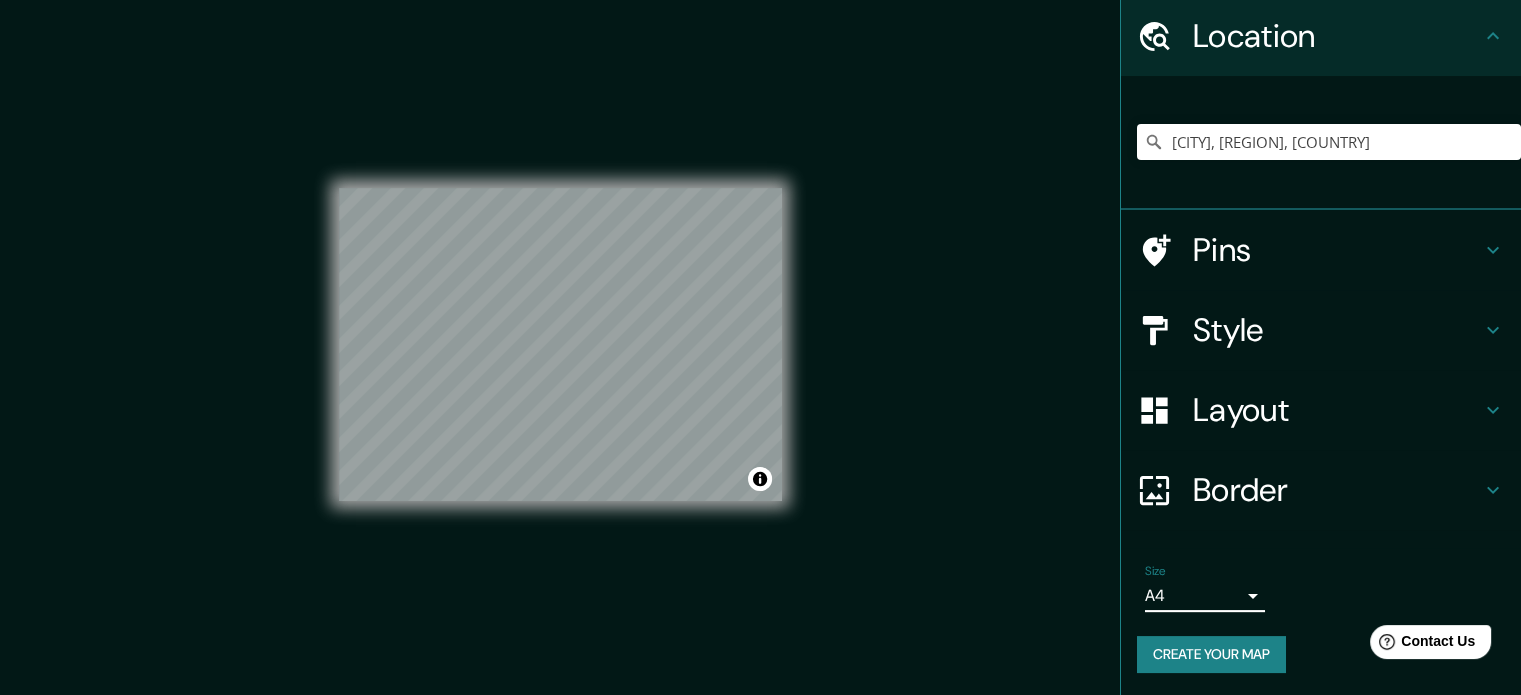 click on "Create your map" at bounding box center (1211, 654) 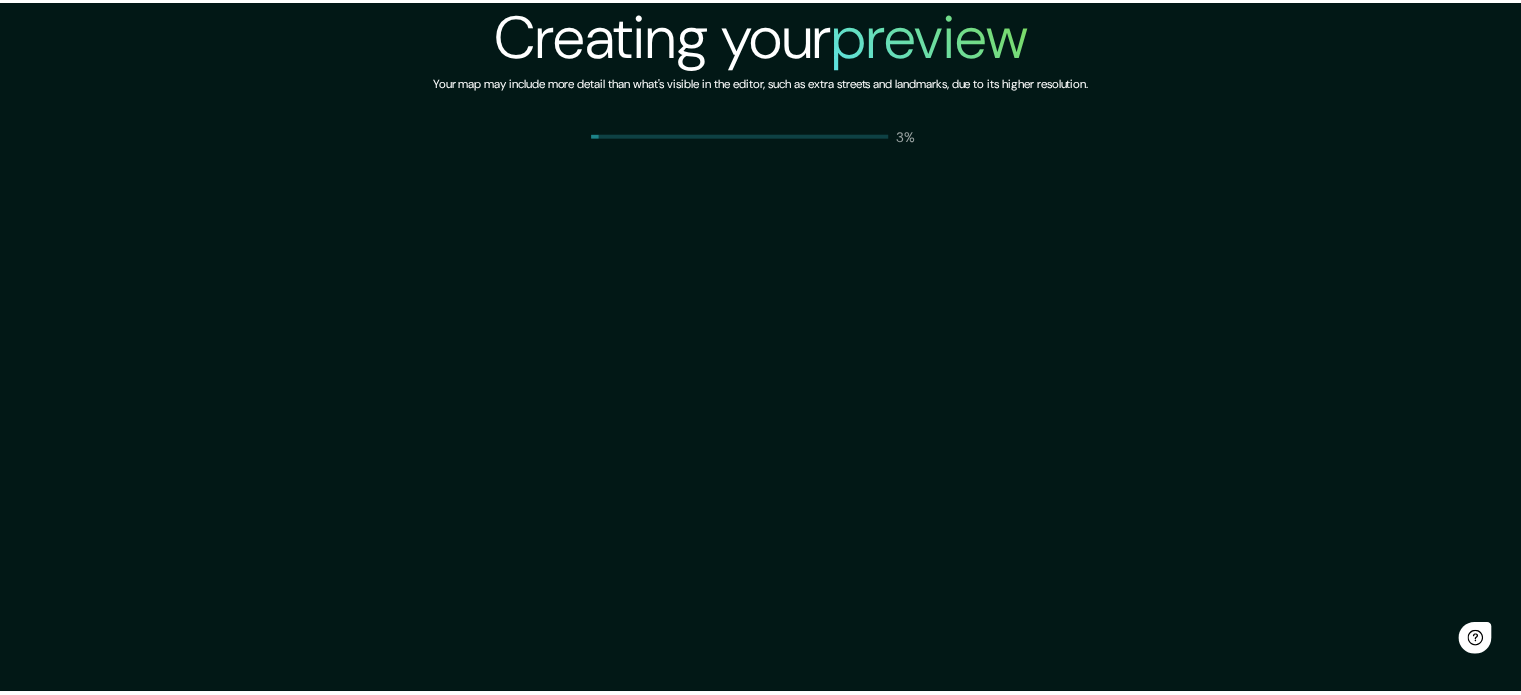 scroll, scrollTop: 0, scrollLeft: 0, axis: both 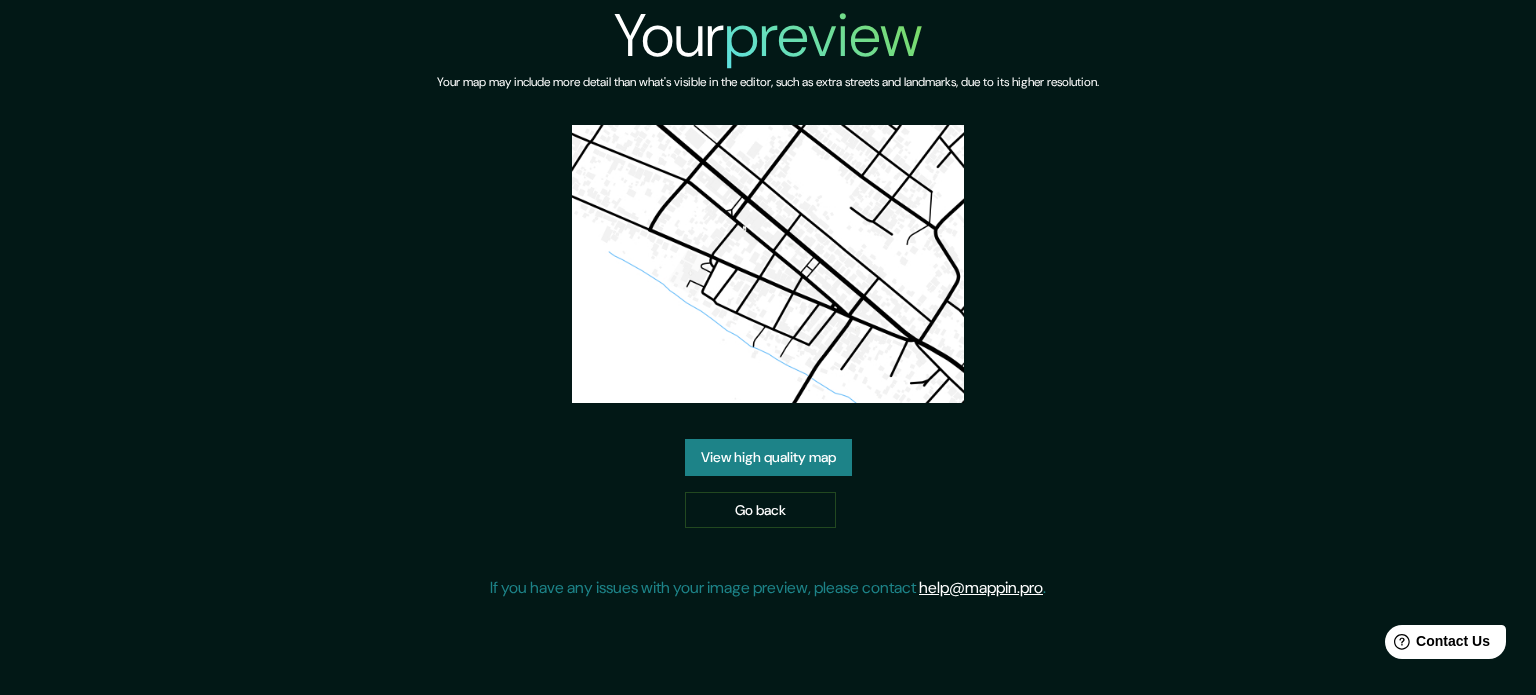 click on "View high quality map" at bounding box center [768, 457] 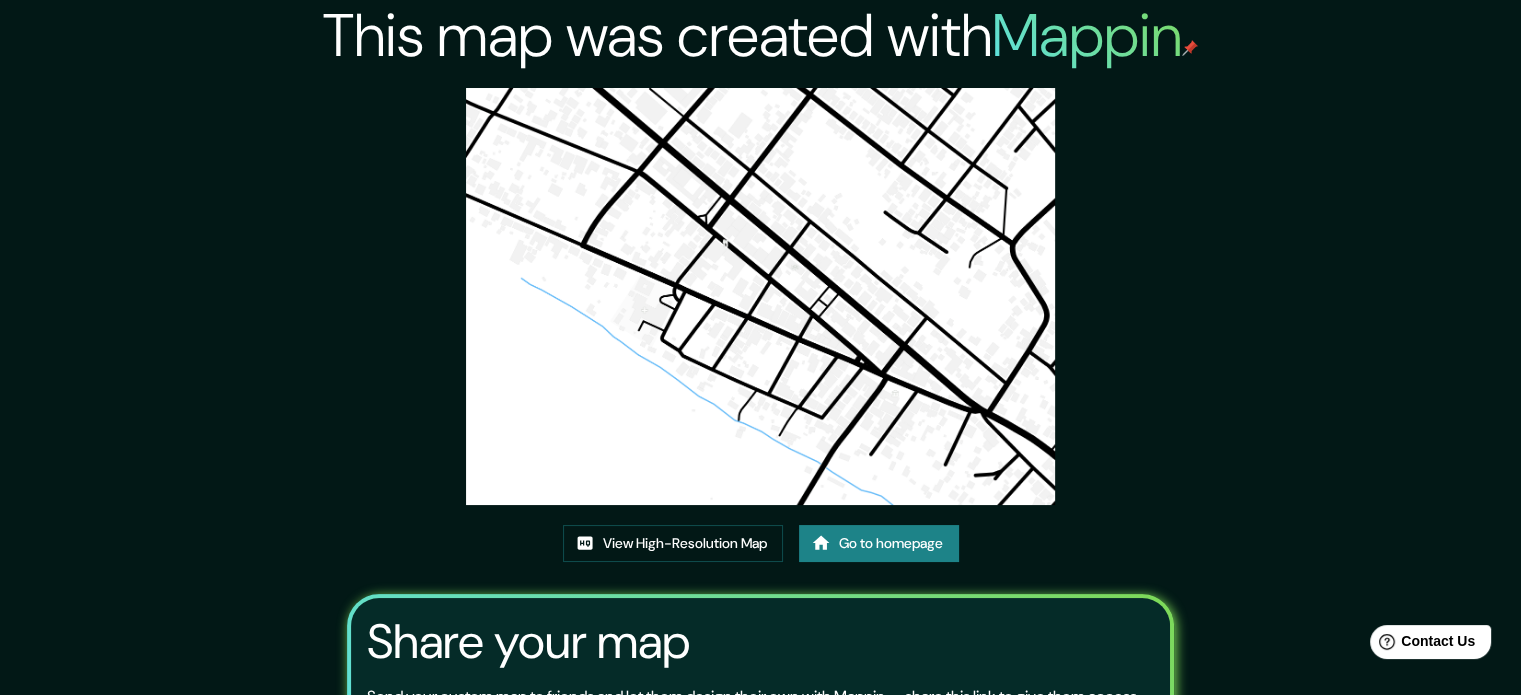 click at bounding box center (761, 296) 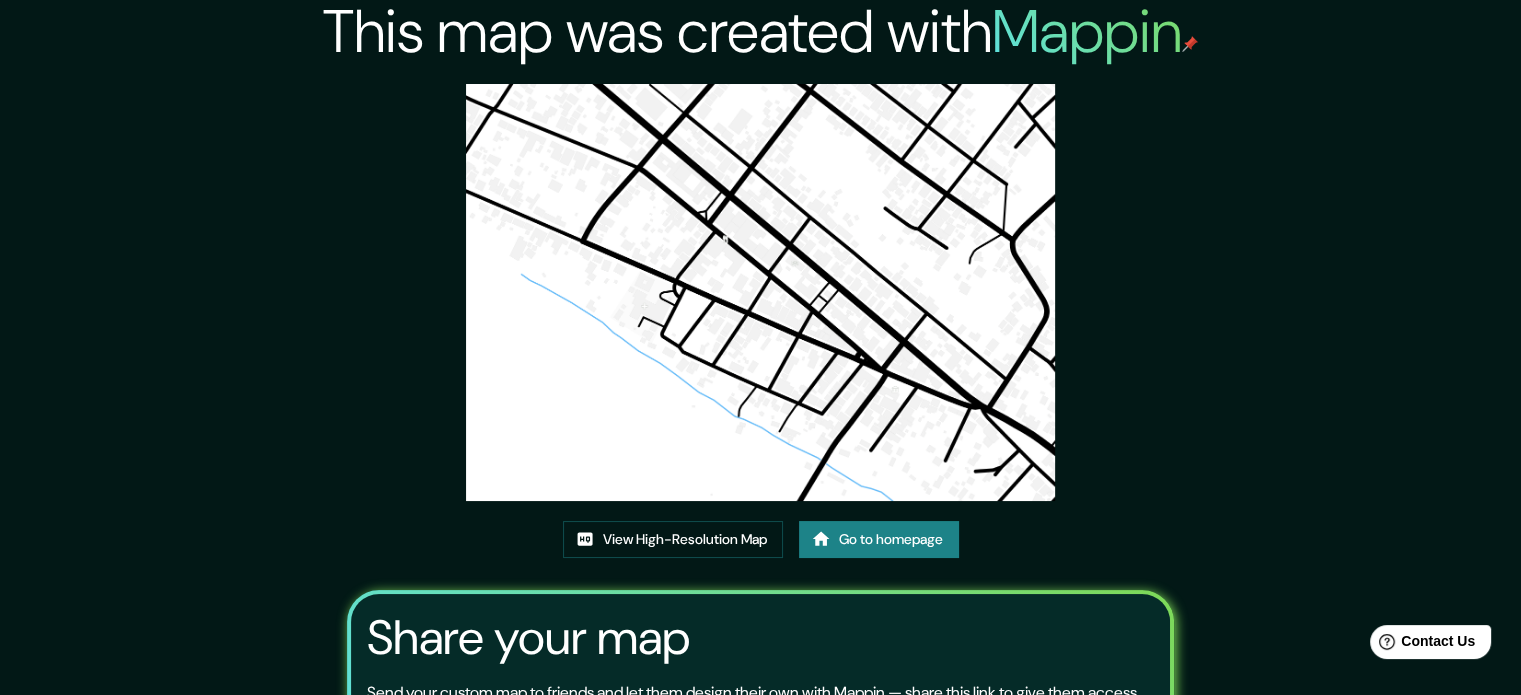 scroll, scrollTop: 0, scrollLeft: 0, axis: both 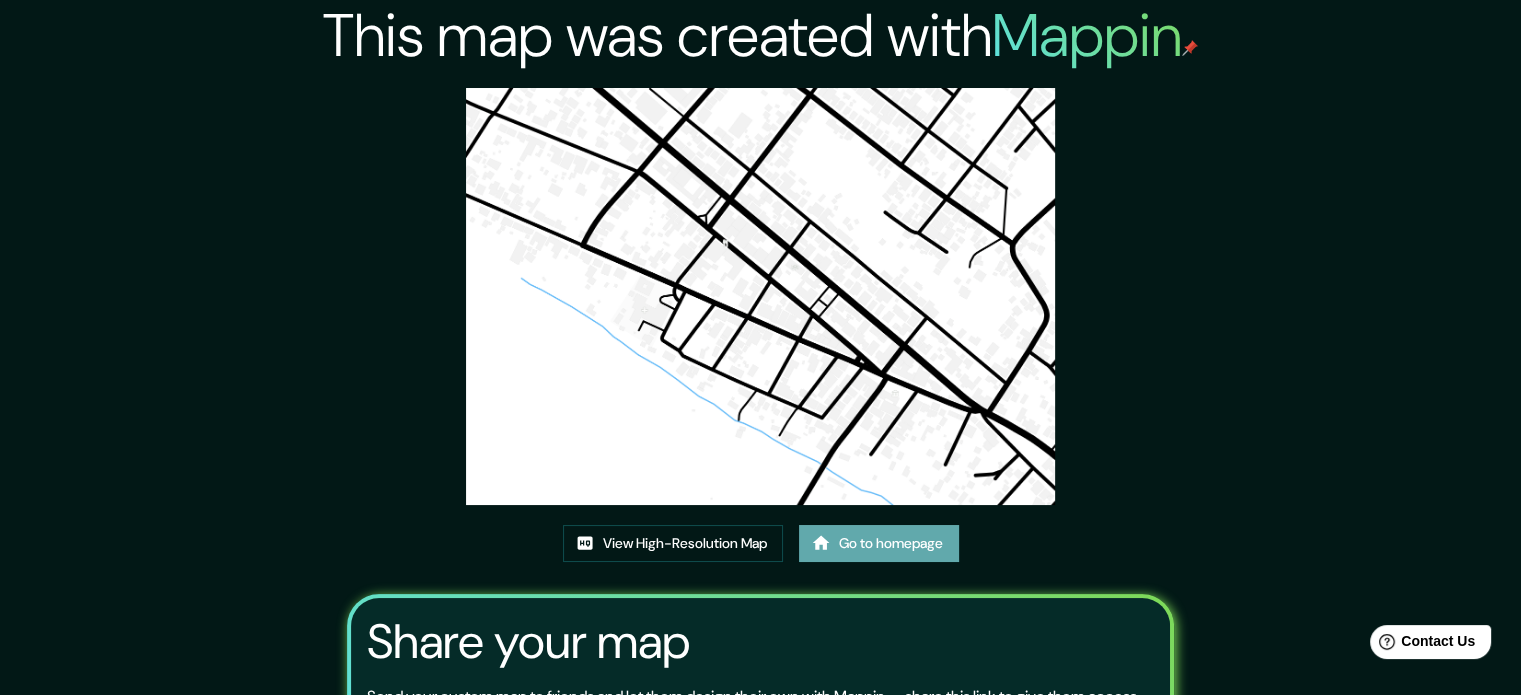 click on "Go to homepage" at bounding box center (879, 543) 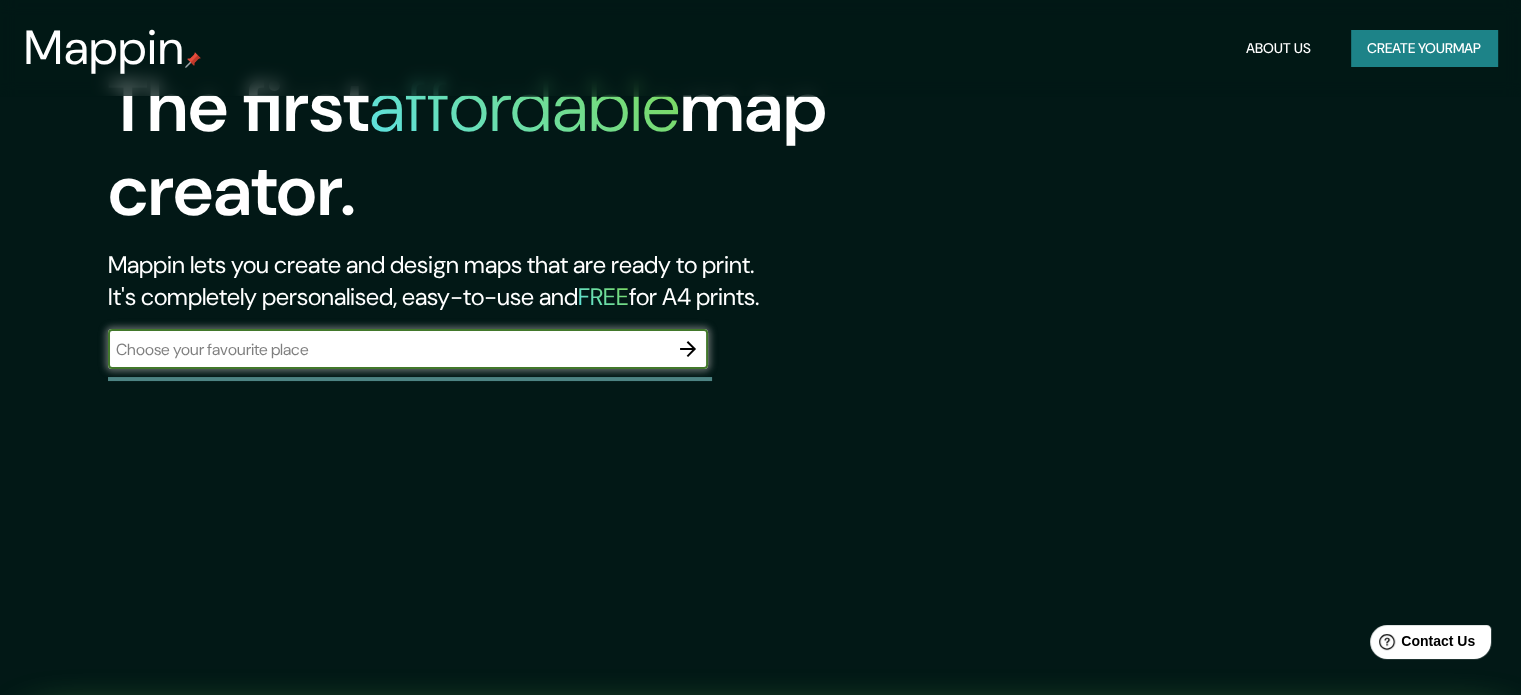 scroll, scrollTop: 133, scrollLeft: 0, axis: vertical 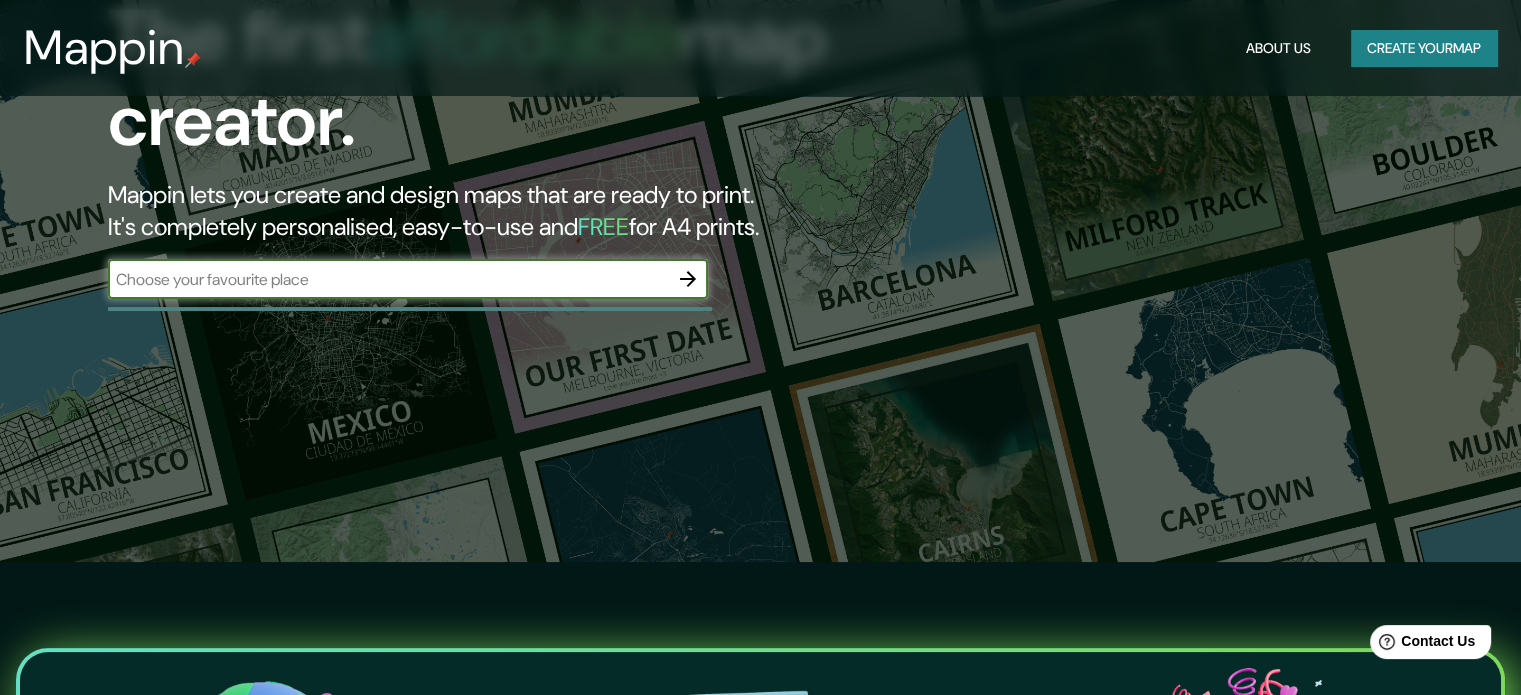 click on "Create your   map" at bounding box center [1424, 48] 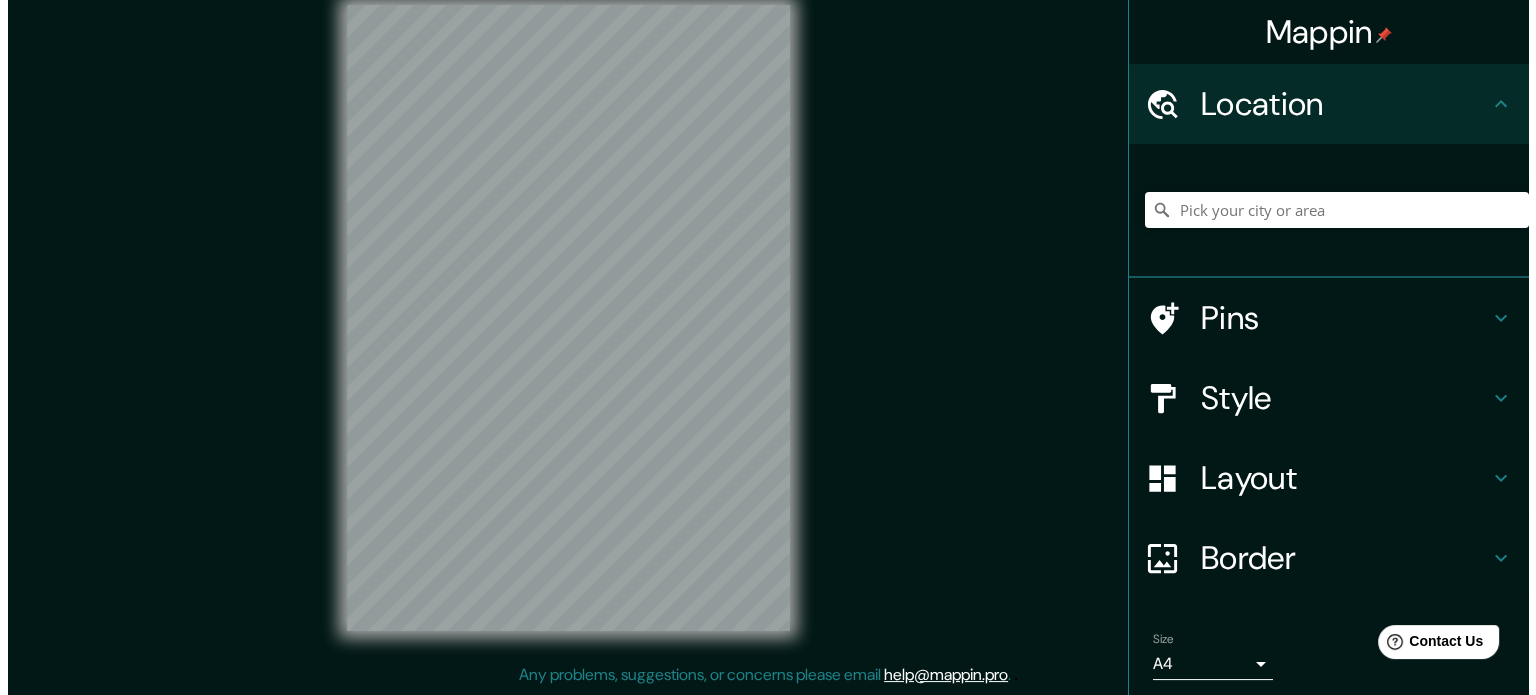 scroll, scrollTop: 0, scrollLeft: 0, axis: both 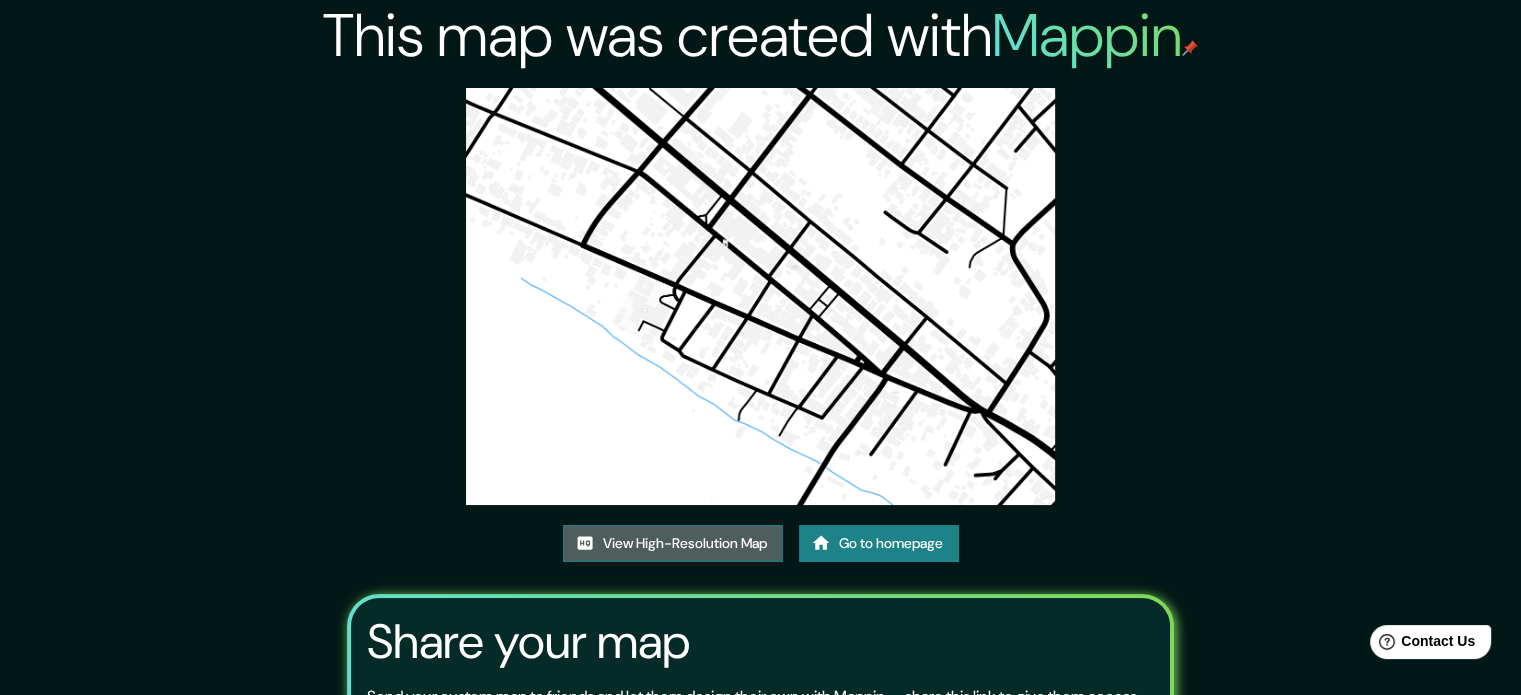 click on "View High-Resolution Map" at bounding box center [673, 543] 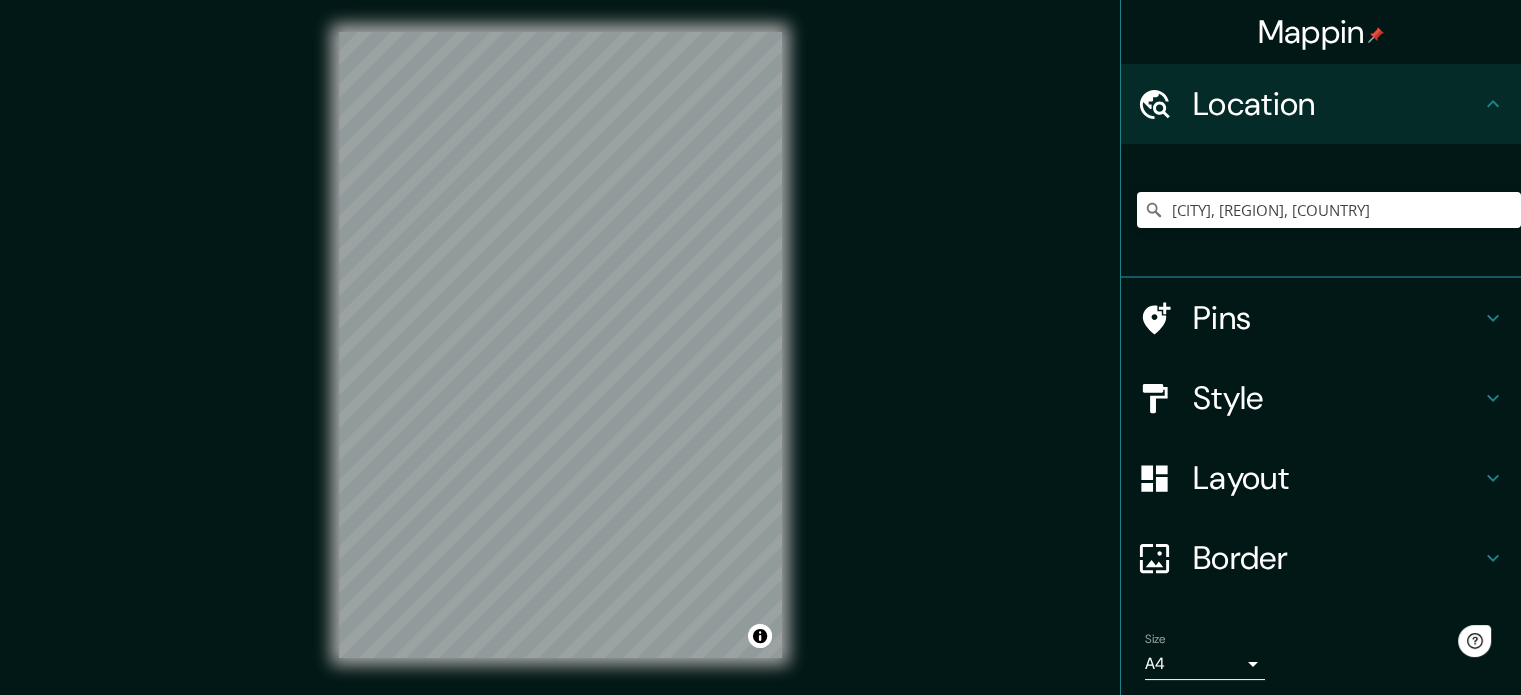scroll, scrollTop: 0, scrollLeft: 0, axis: both 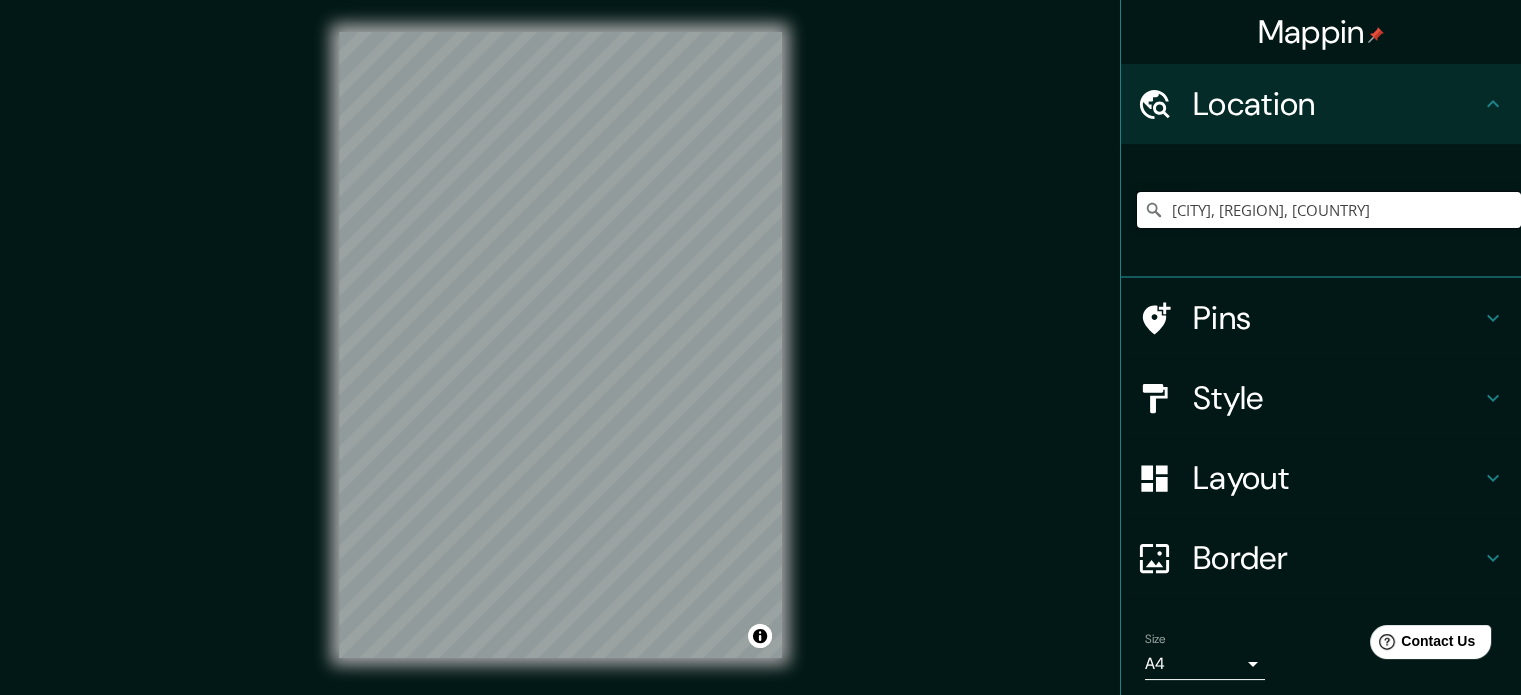 click on "[CITY], [REGION], [COUNTRY]" at bounding box center [1329, 210] 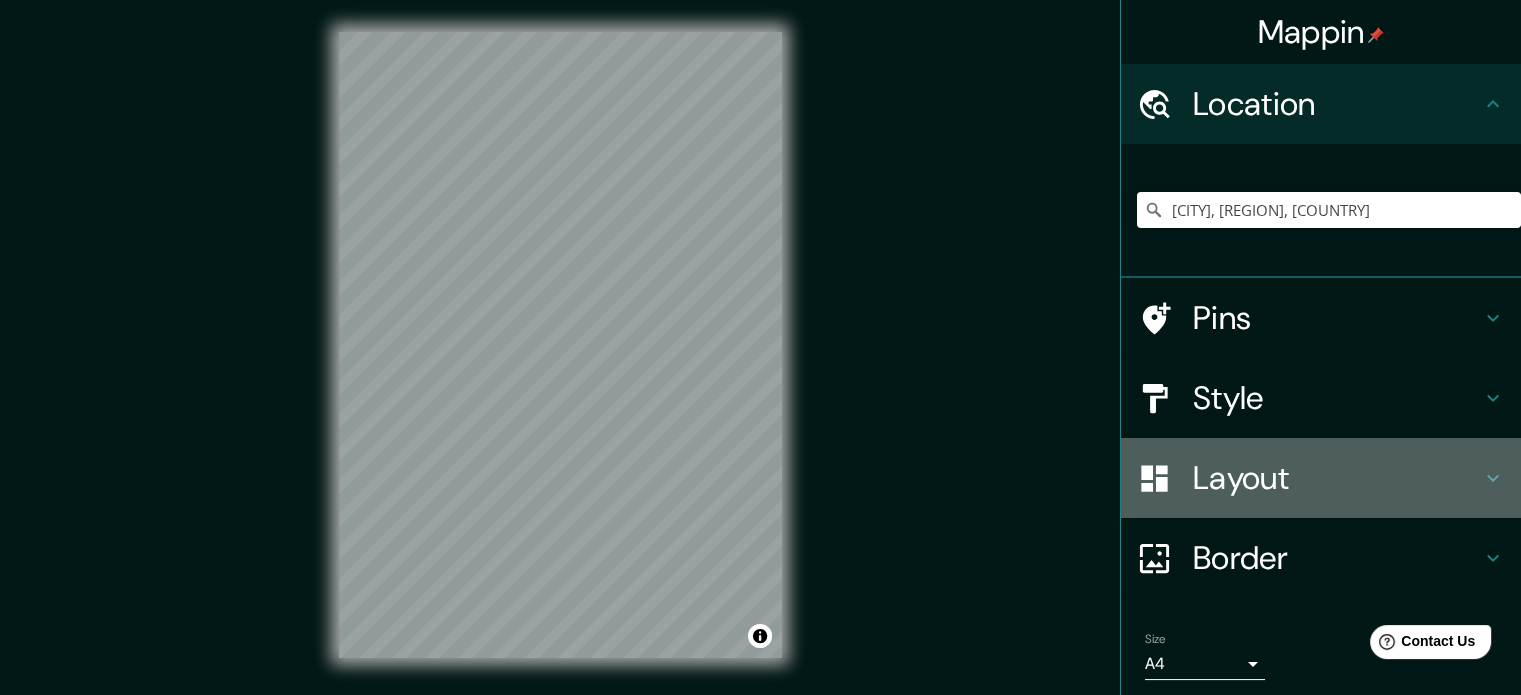 click on "Layout" at bounding box center (1337, 104) 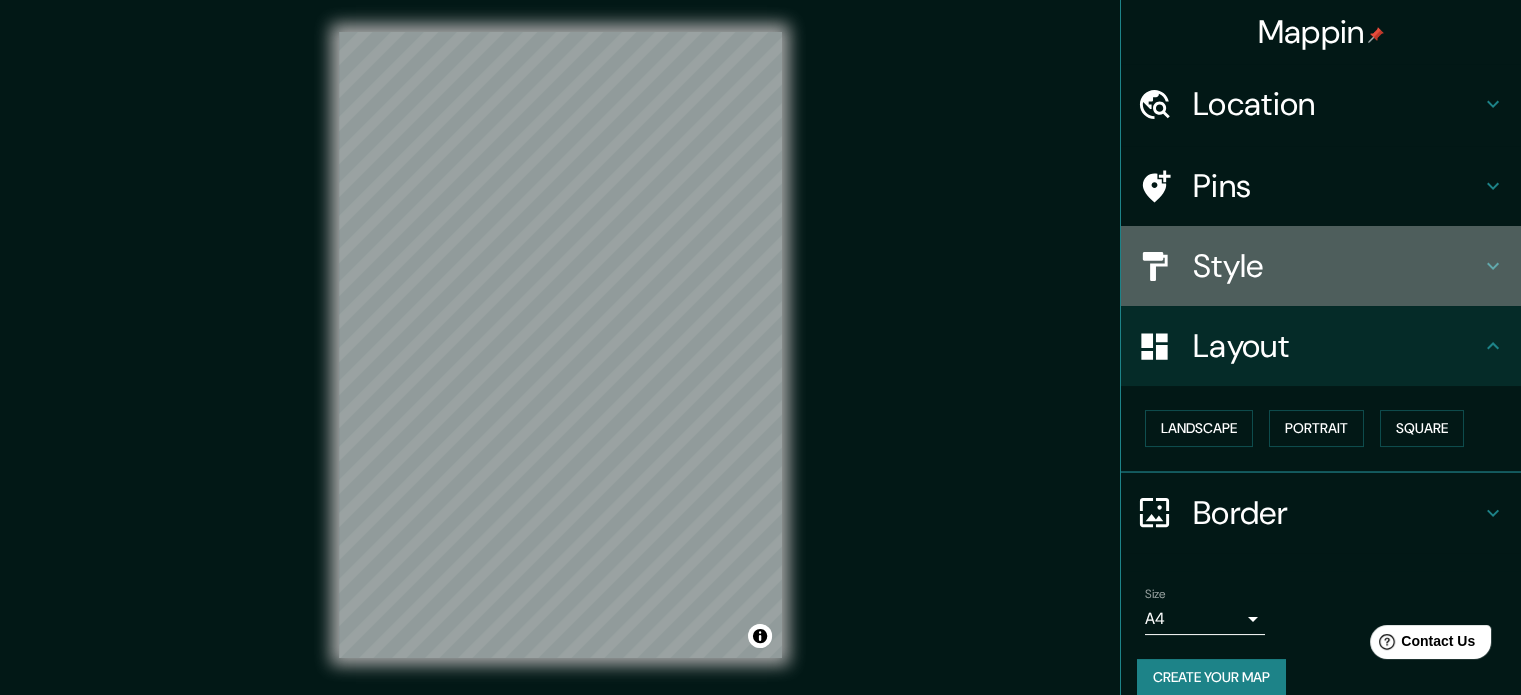 click on "Style" at bounding box center (1337, 104) 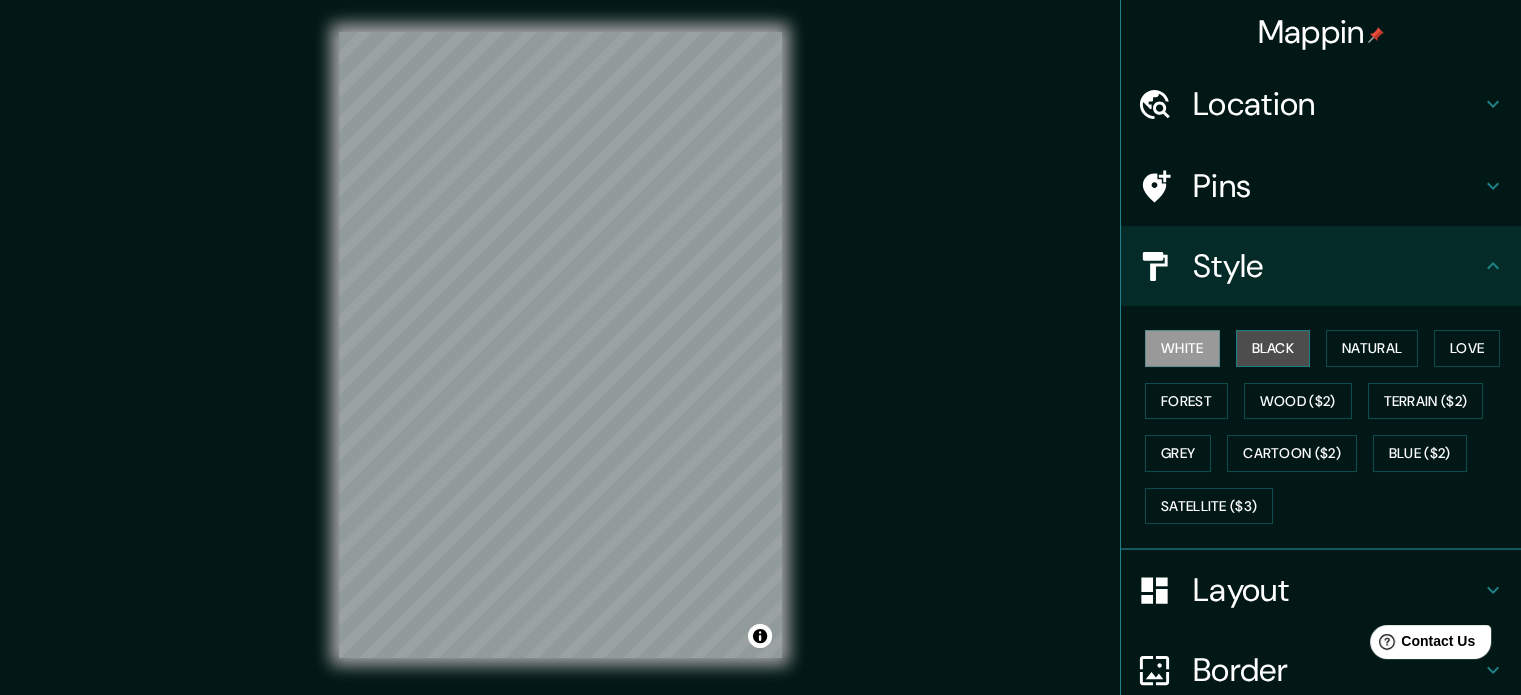 click on "Black" at bounding box center [1273, 348] 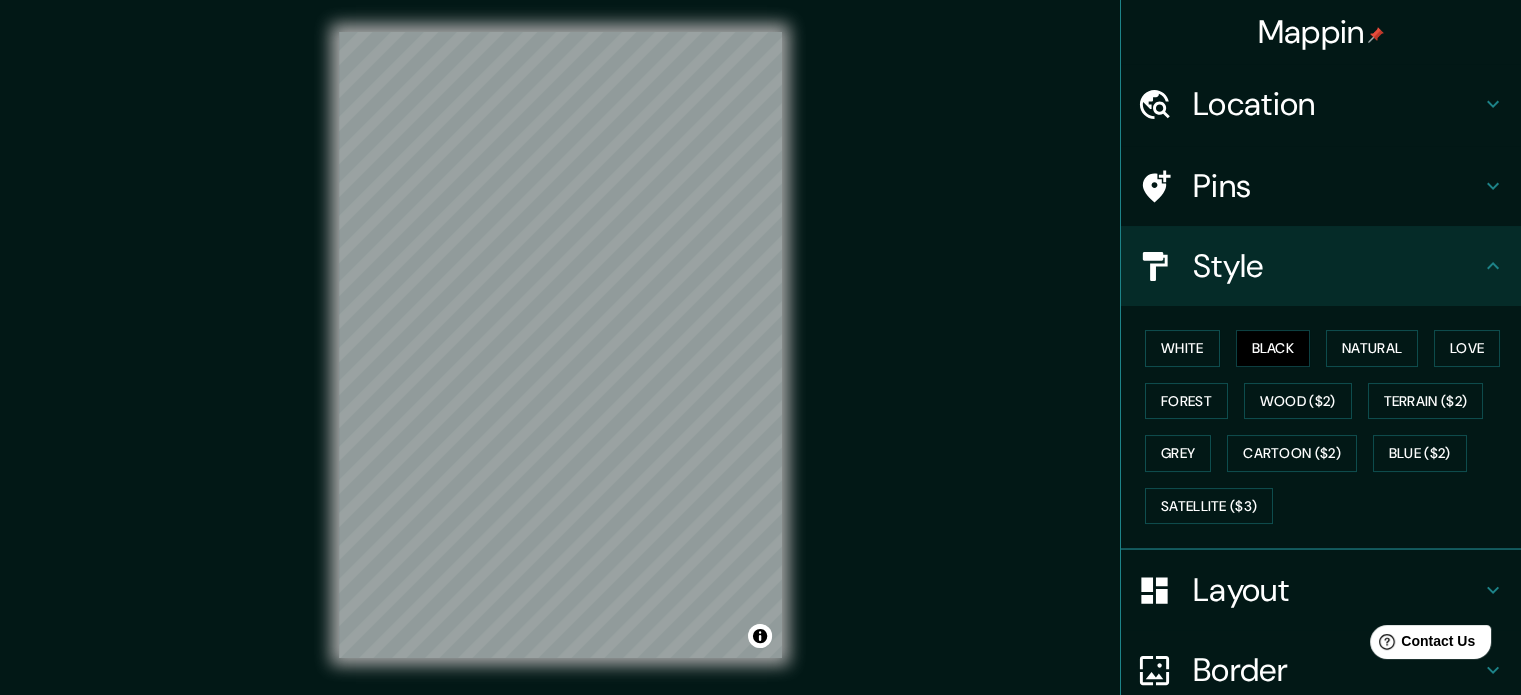 click on "© Mapbox   © OpenStreetMap   Improve this map" at bounding box center (560, 345) 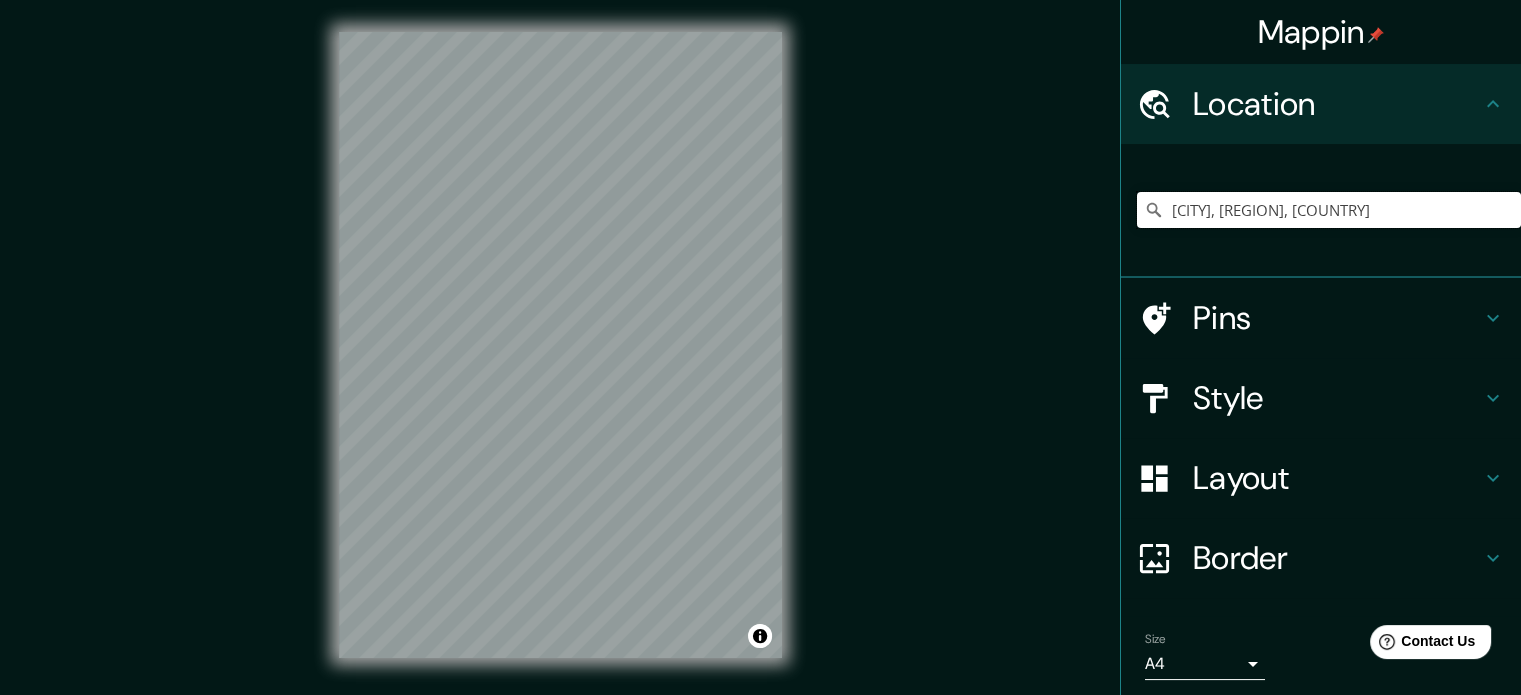 click on "[CITY], [REGION], [COUNTRY]" at bounding box center (1329, 210) 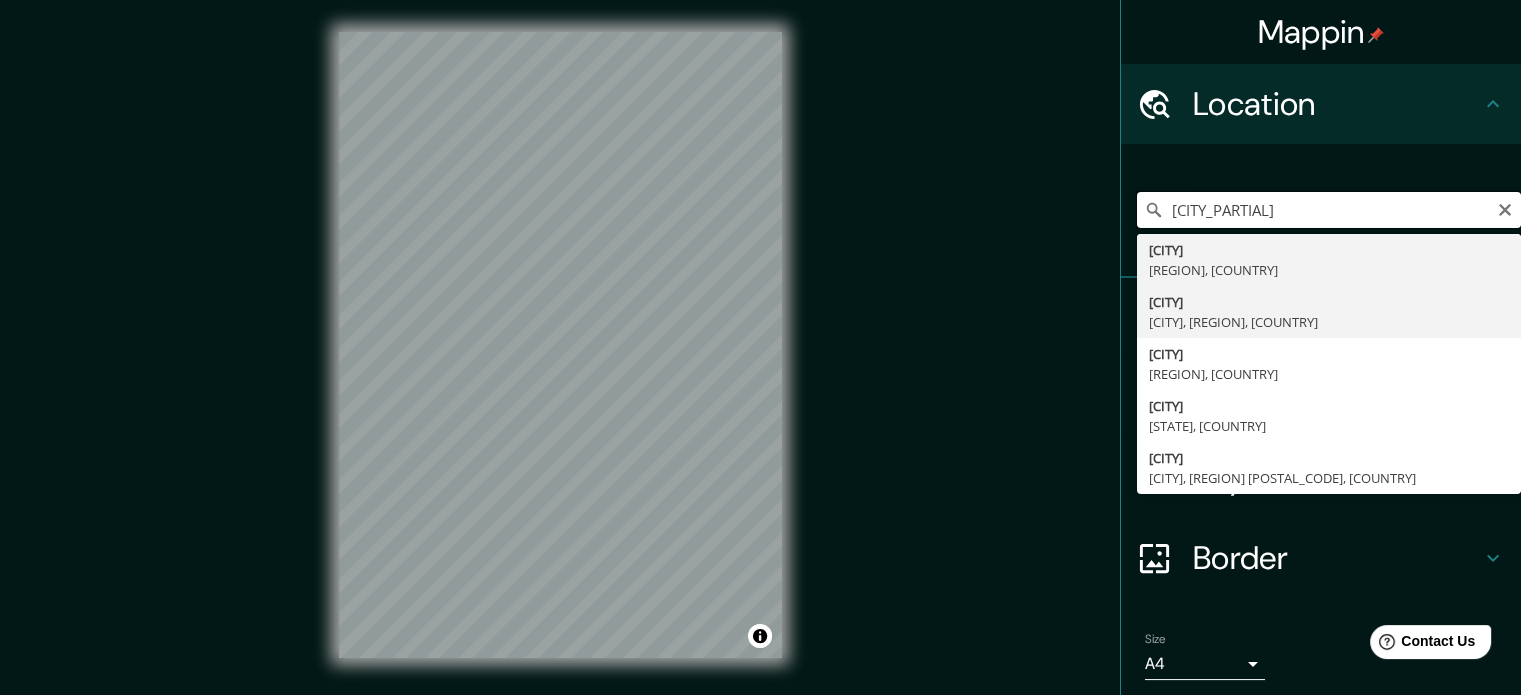 type on "[CITY]" 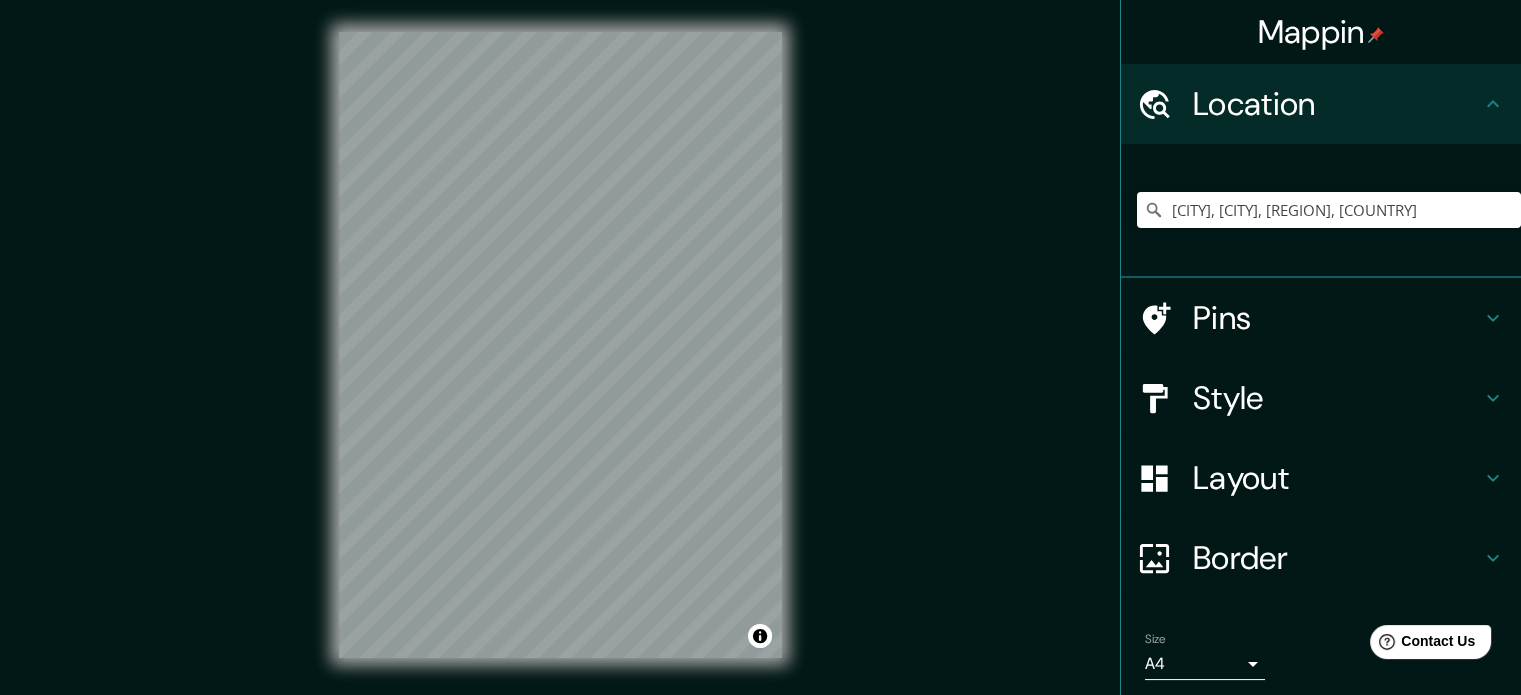 click on "Style" at bounding box center (1337, 104) 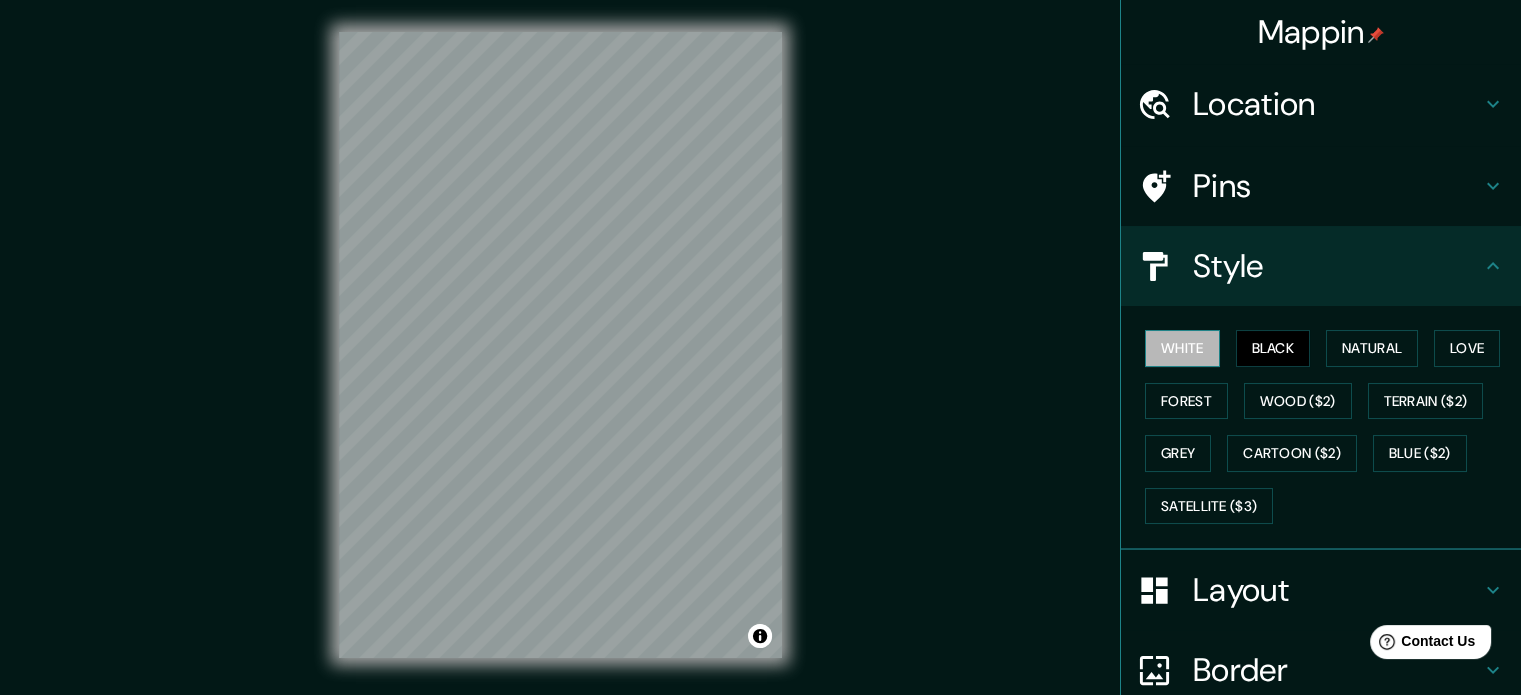 click on "White" at bounding box center [1182, 348] 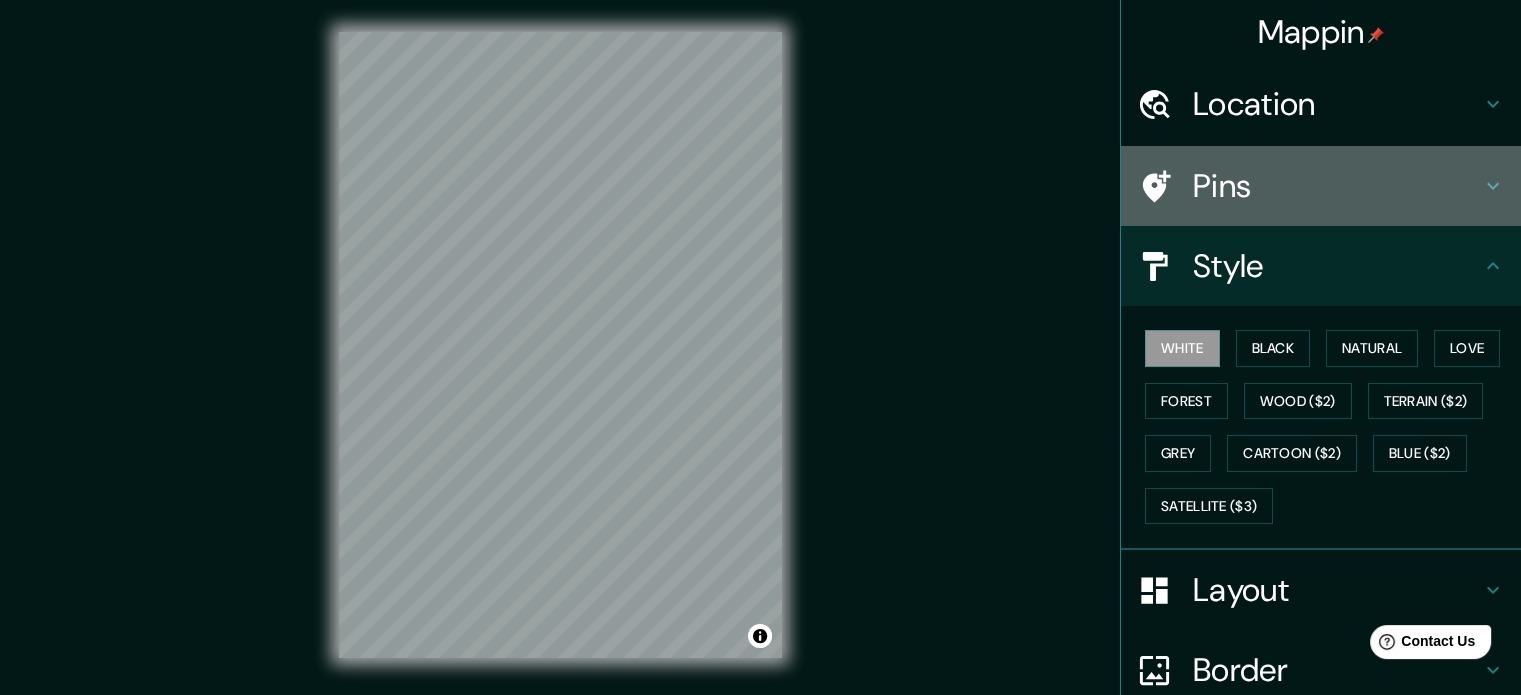 click on "Pins" at bounding box center [1337, 104] 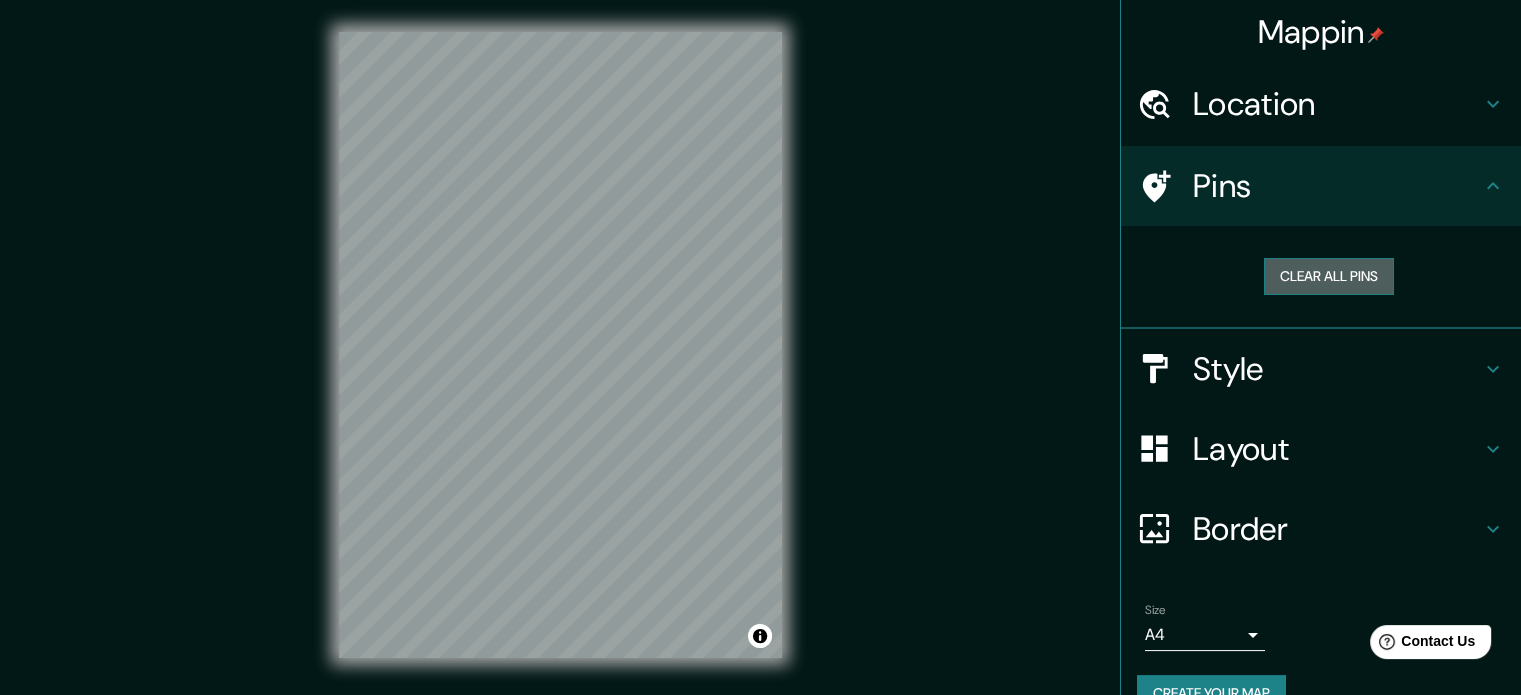 click on "Clear all pins" at bounding box center [1329, 276] 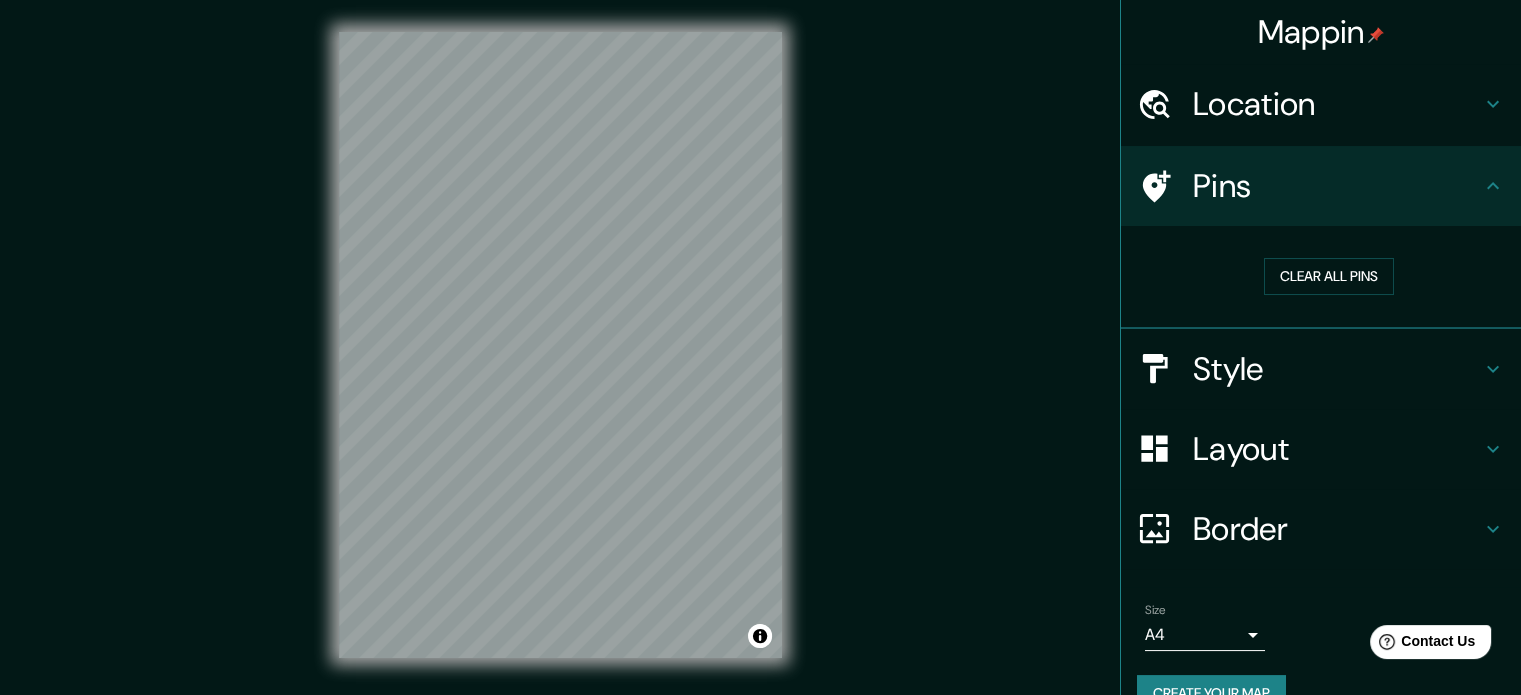 click on "Layout" at bounding box center [1337, 104] 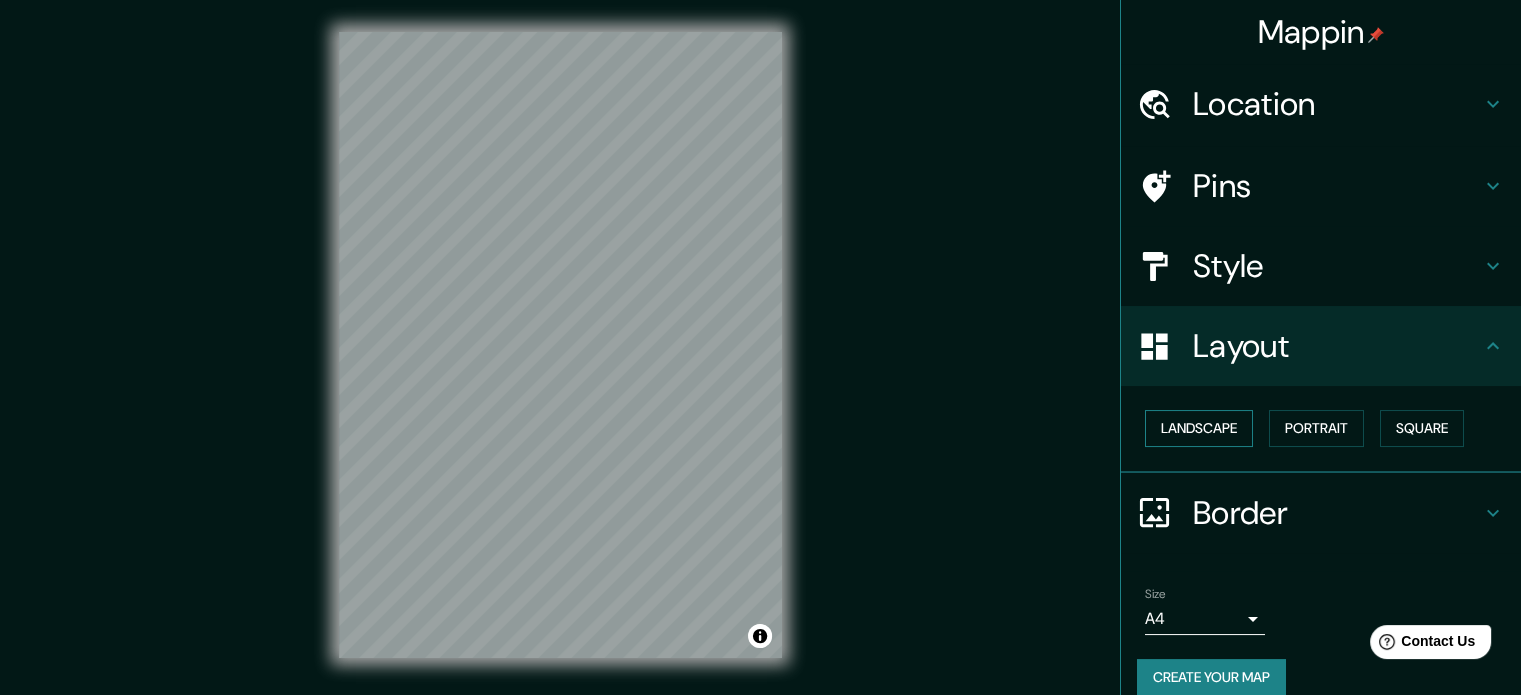 click on "Landscape" at bounding box center (1199, 428) 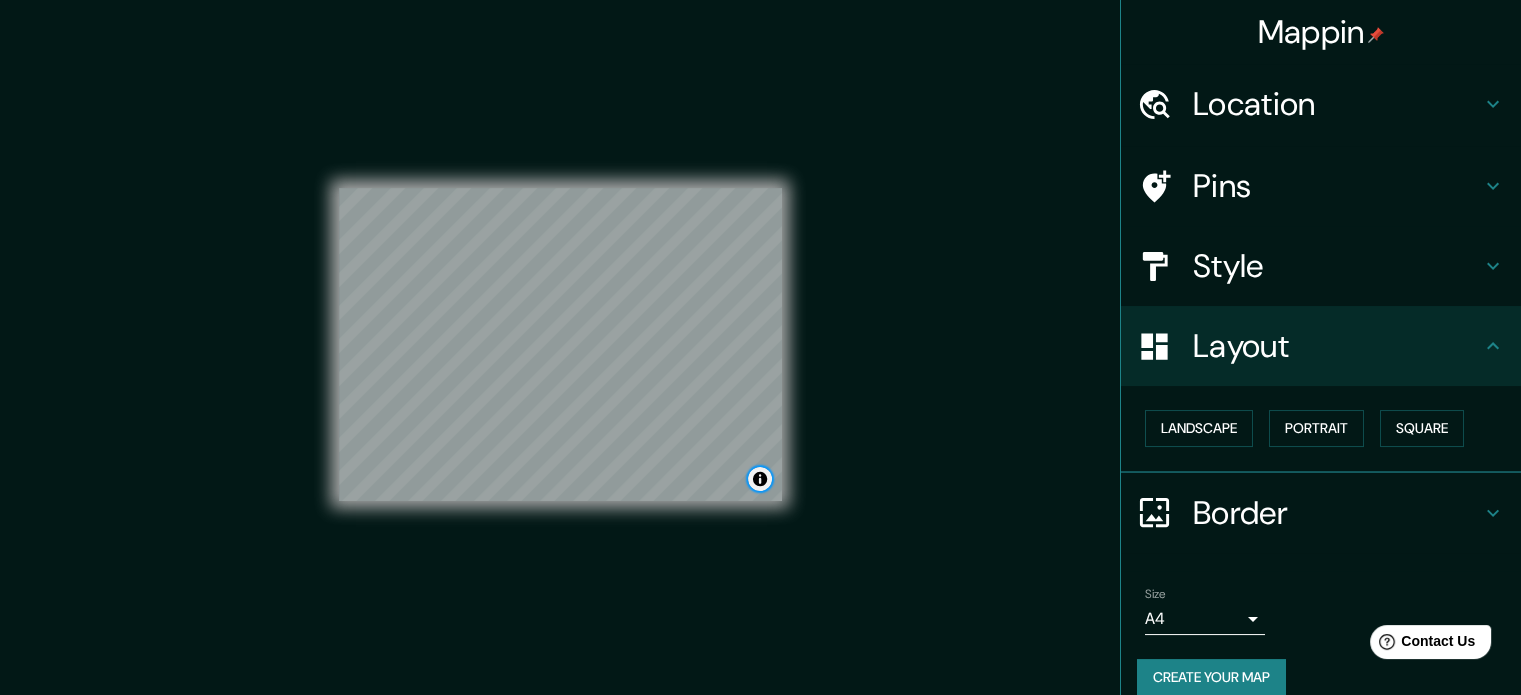 click at bounding box center (760, 479) 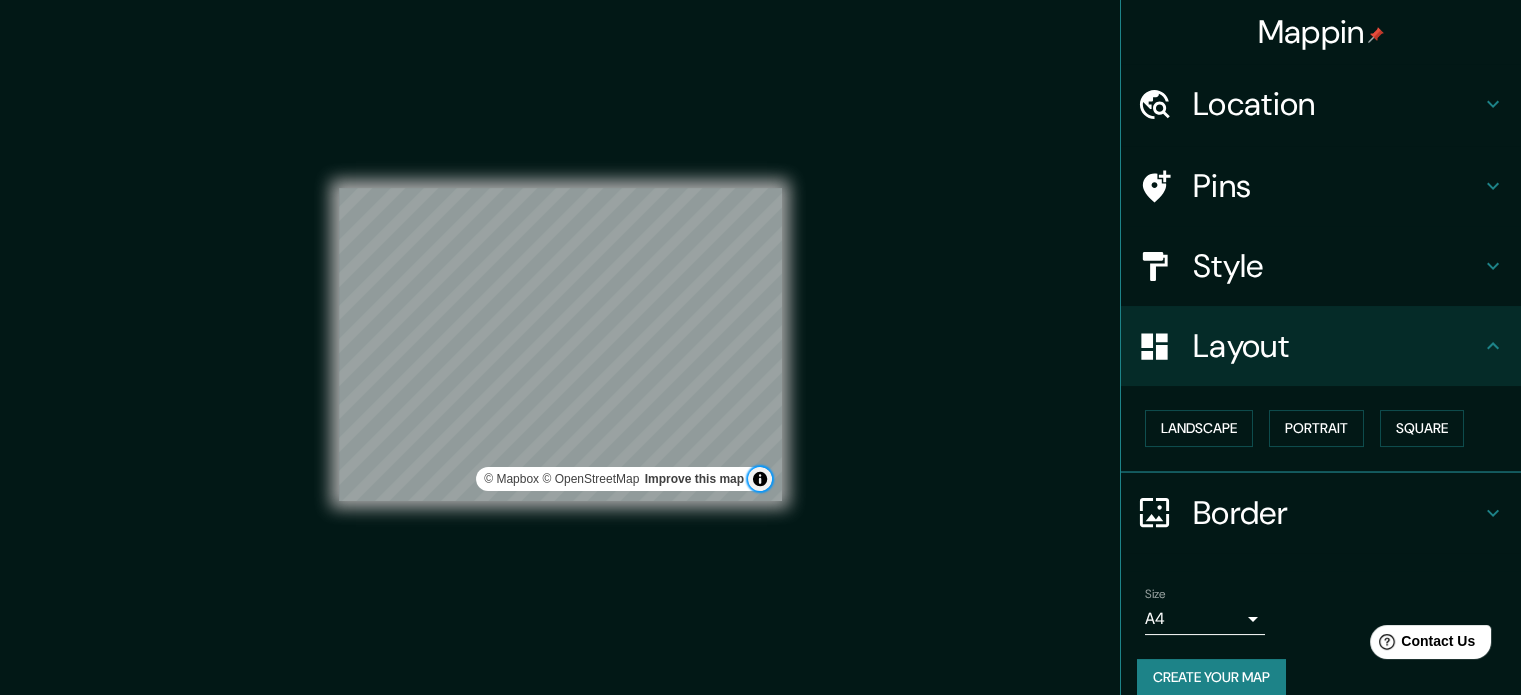 click at bounding box center [760, 479] 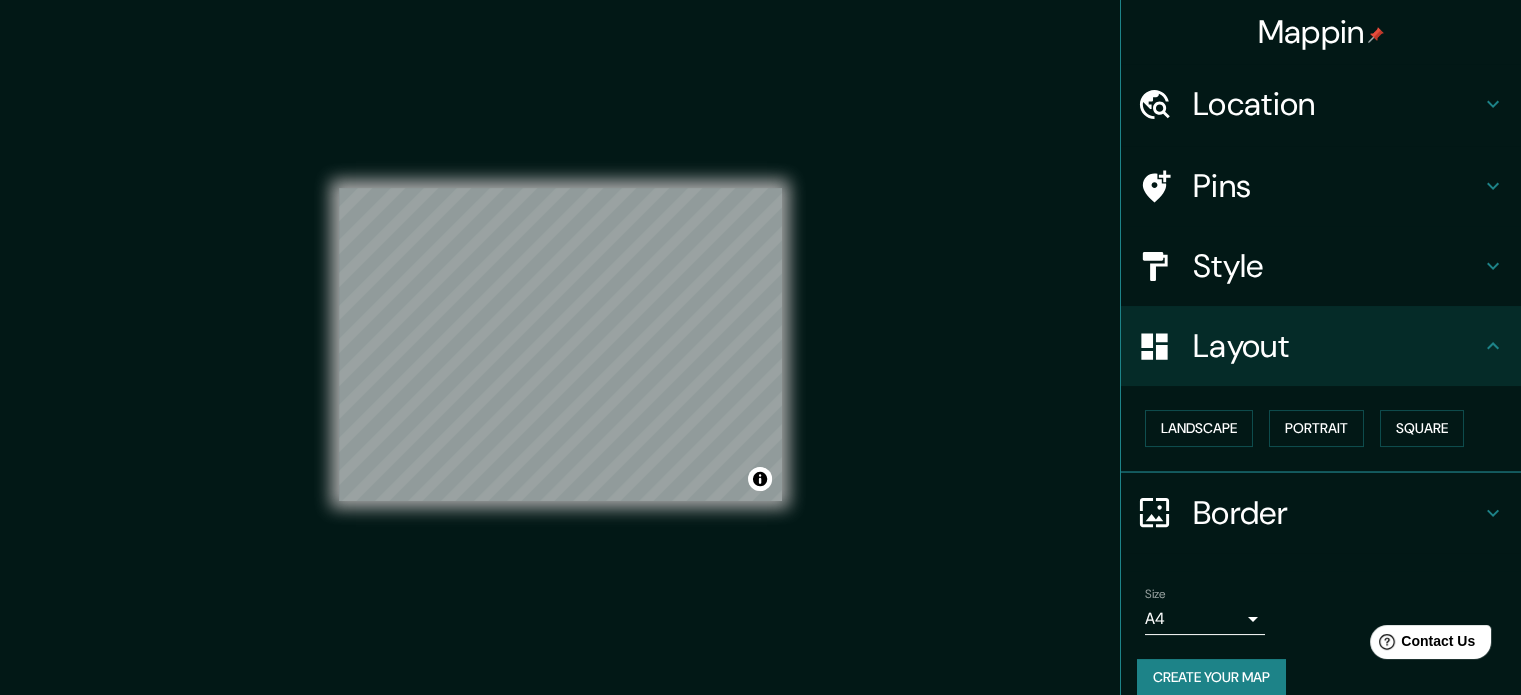 click on "Border" at bounding box center [1337, 104] 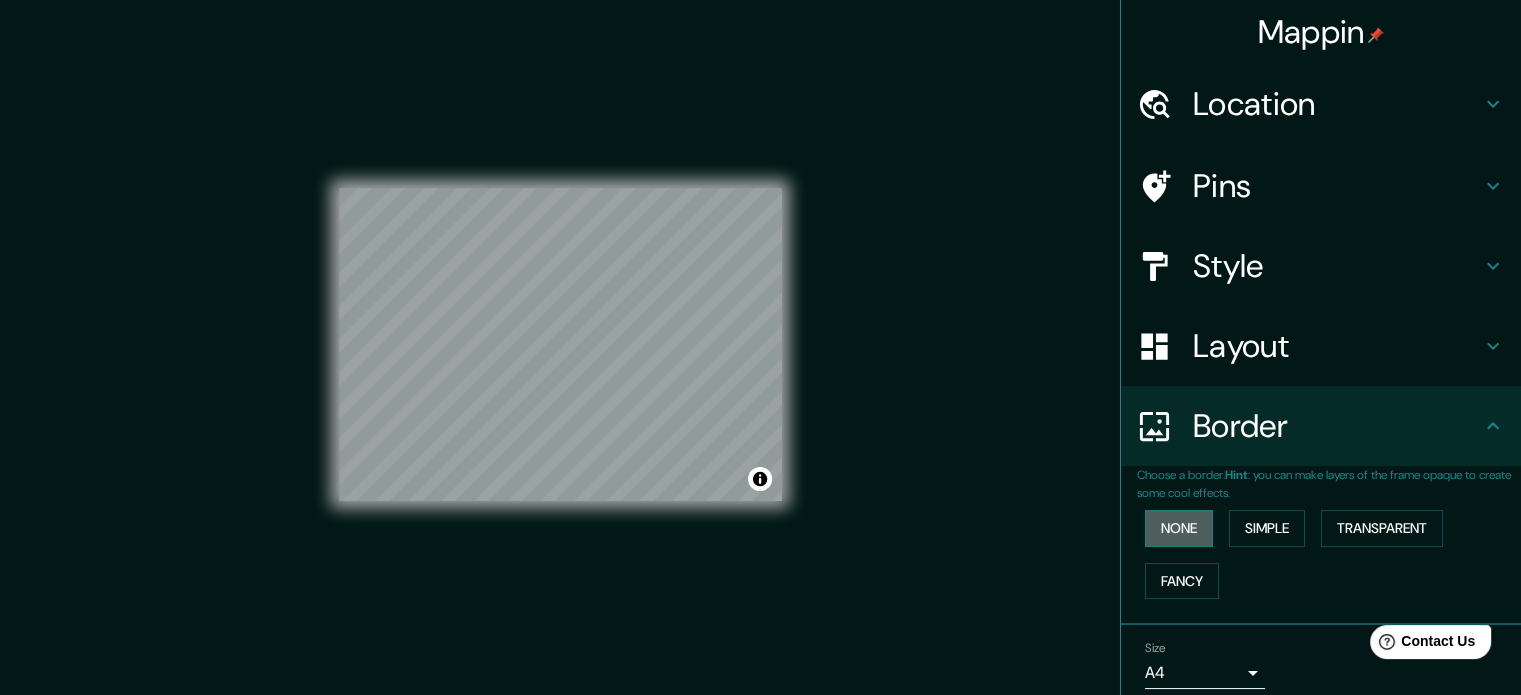 click on "None" at bounding box center (1179, 528) 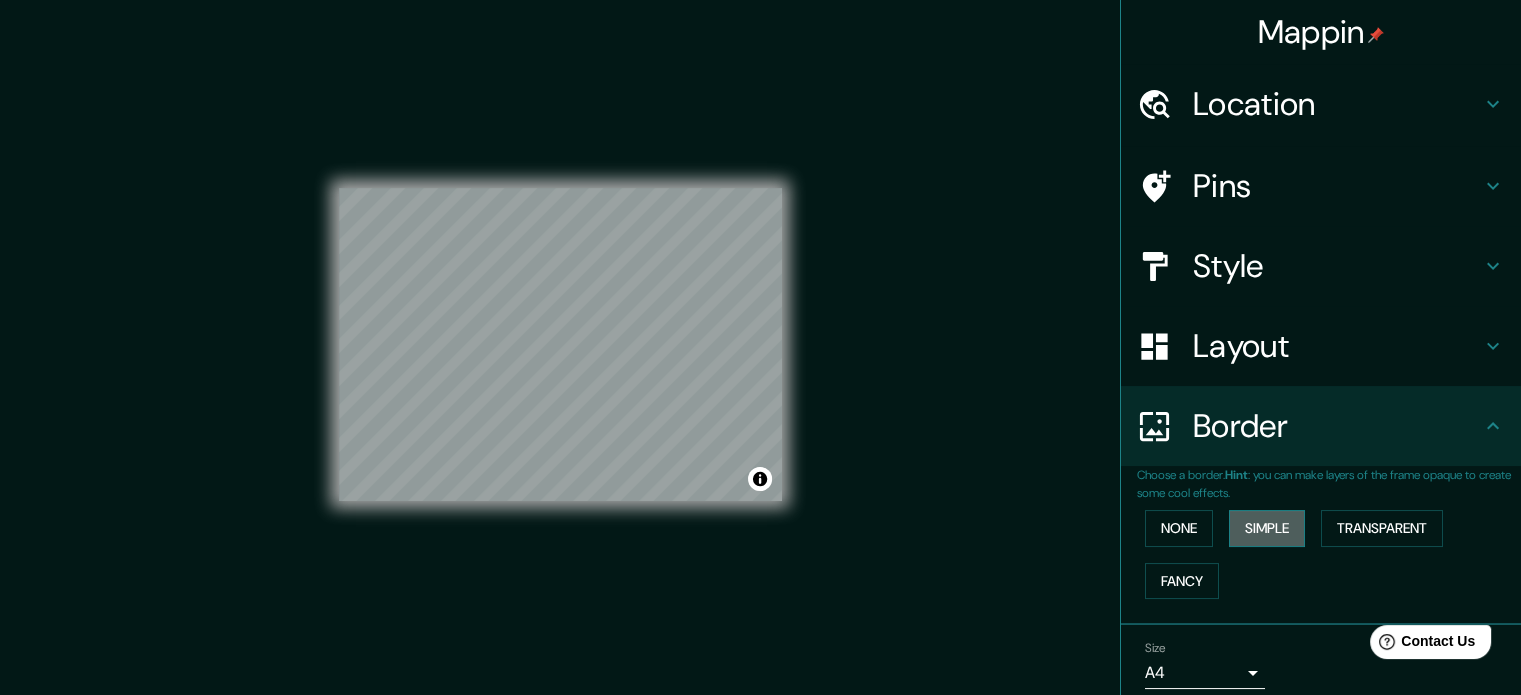 click on "Simple" at bounding box center [1267, 528] 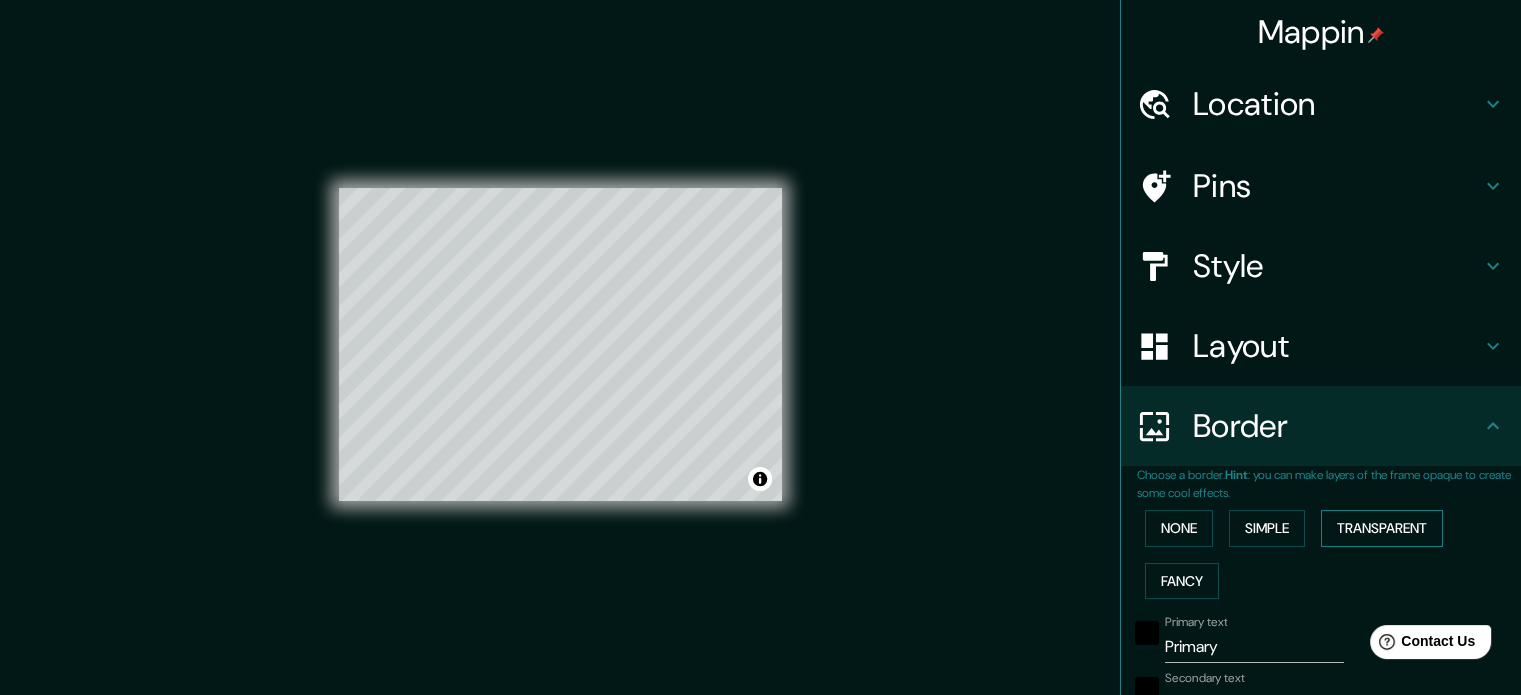 click on "Transparent" at bounding box center (1382, 528) 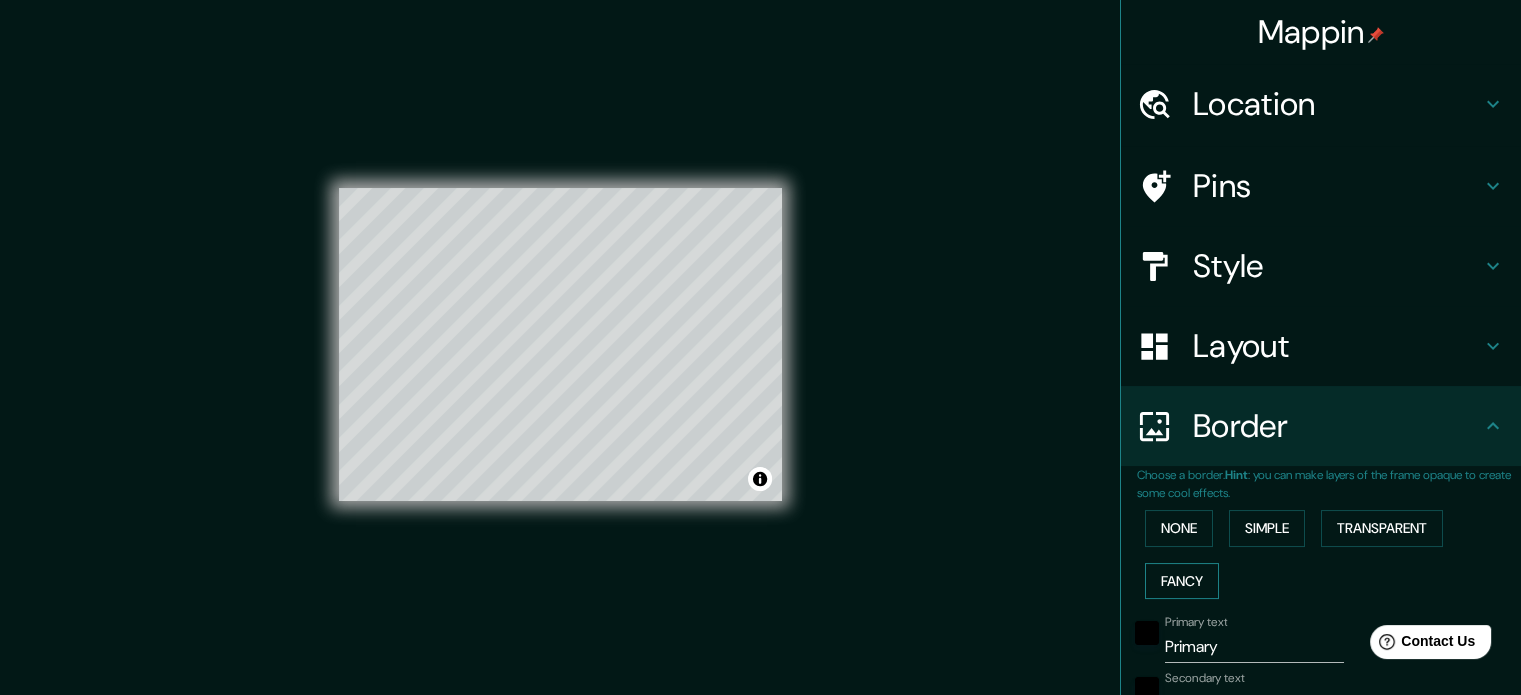 click on "Fancy" at bounding box center (1182, 581) 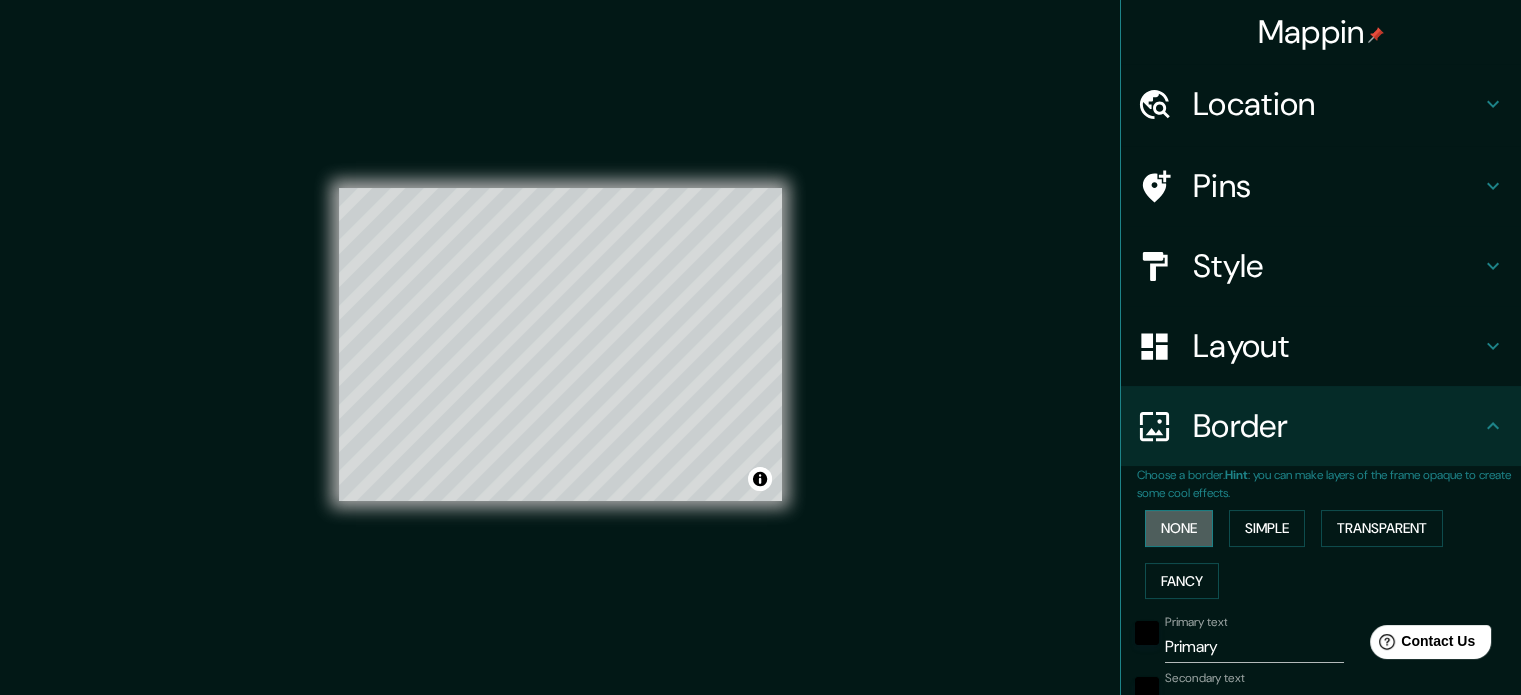 click on "None" at bounding box center [1179, 528] 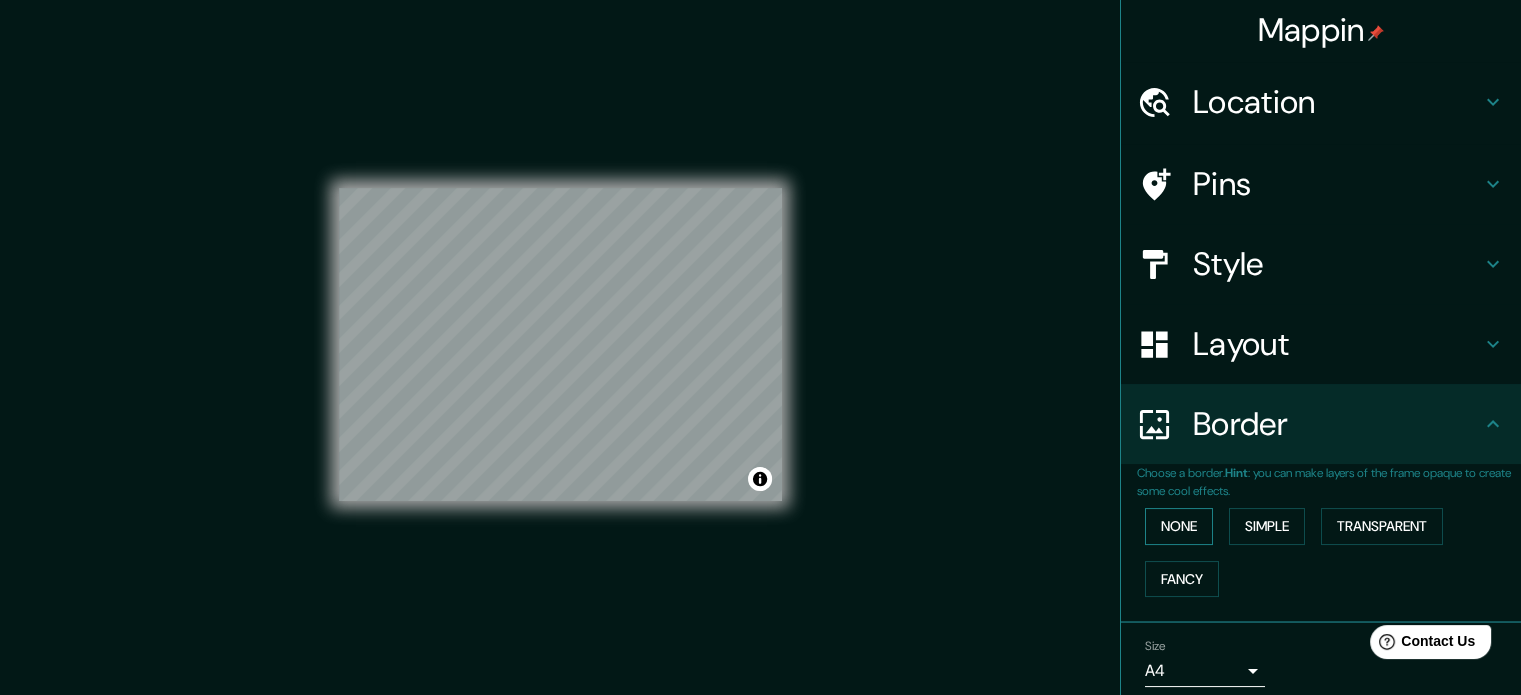 scroll, scrollTop: 0, scrollLeft: 0, axis: both 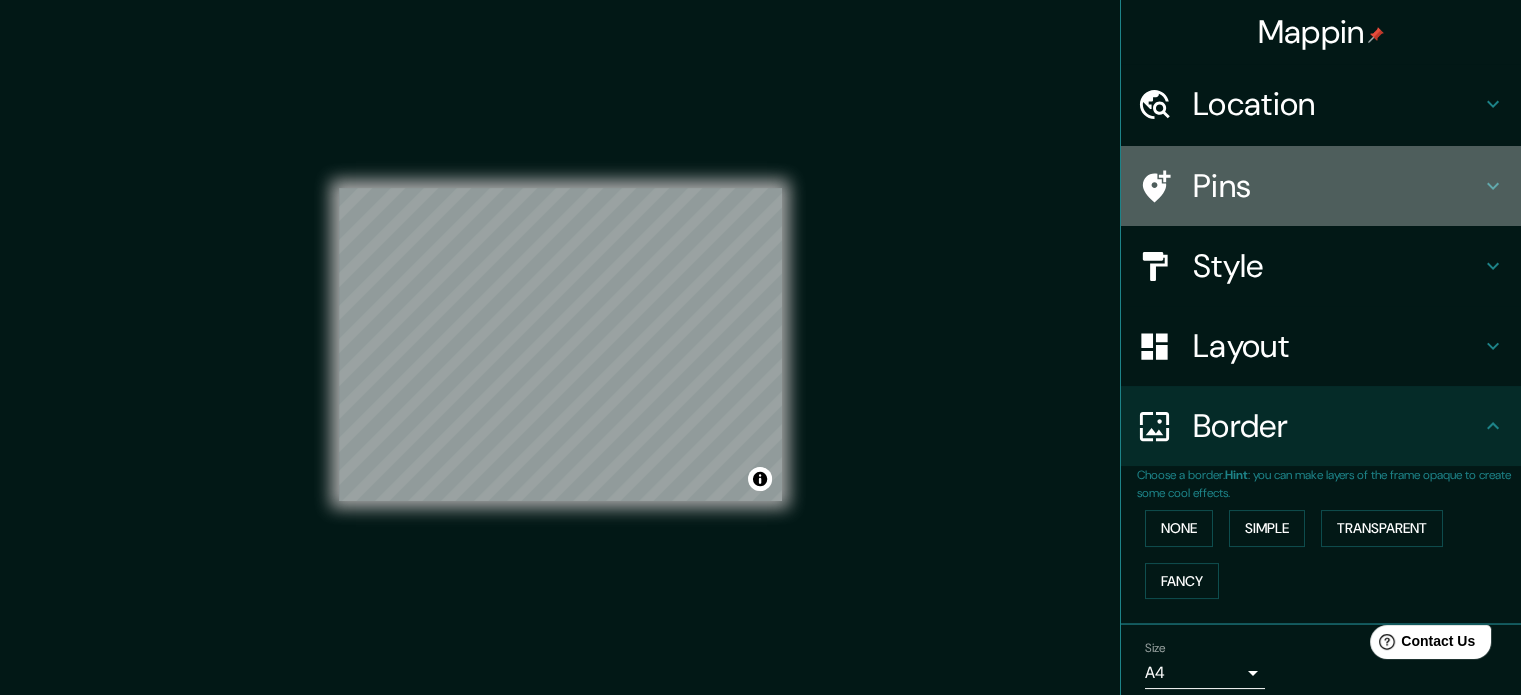 click on "Pins" at bounding box center (1337, 104) 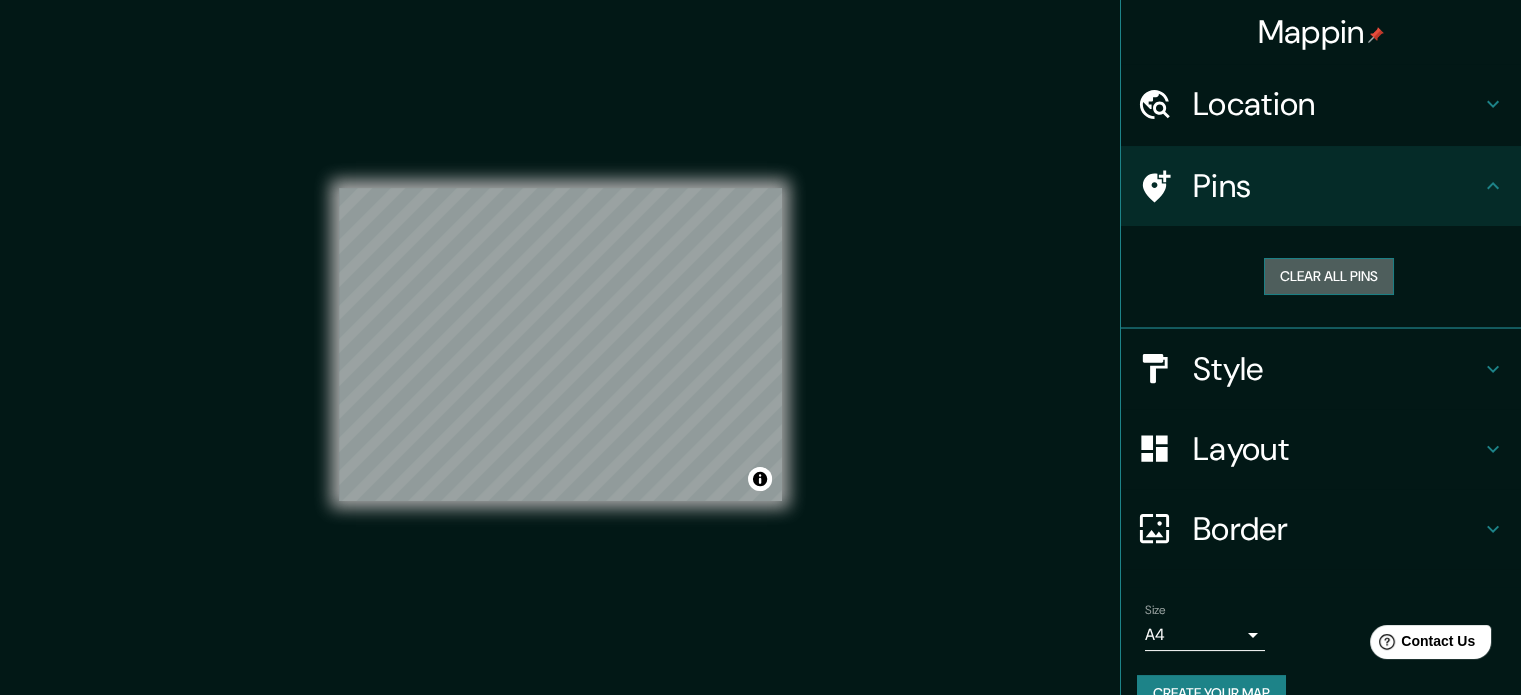 click on "Clear all pins" at bounding box center [1329, 276] 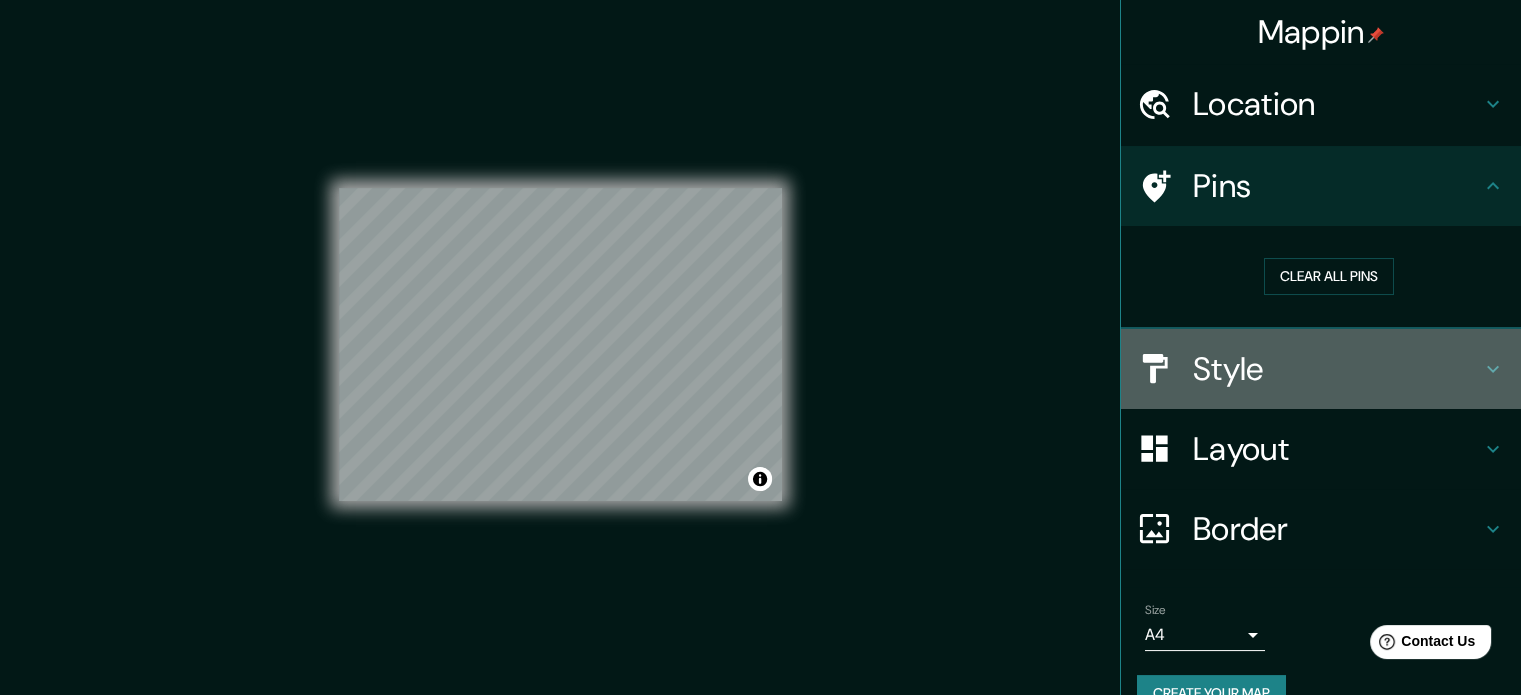click on "Style" at bounding box center (1337, 104) 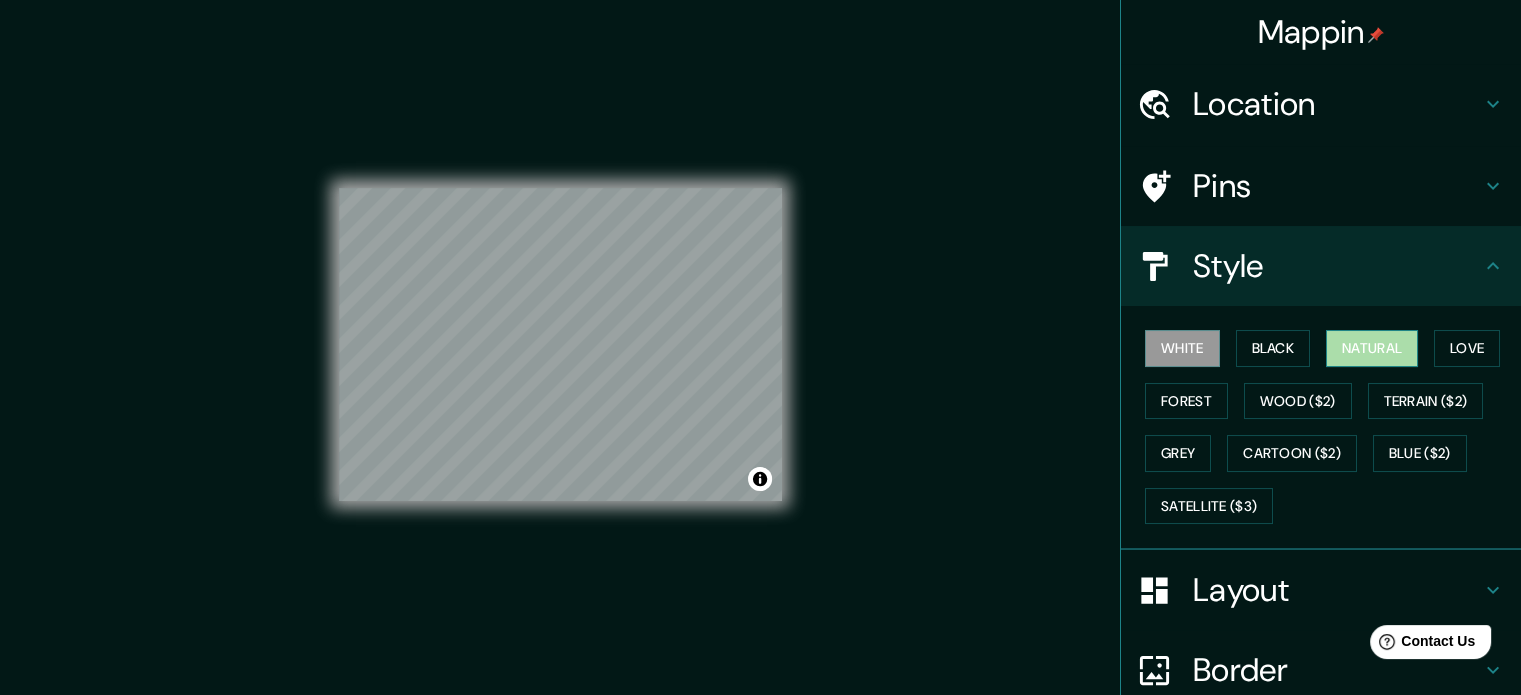 click on "Natural" at bounding box center [1372, 348] 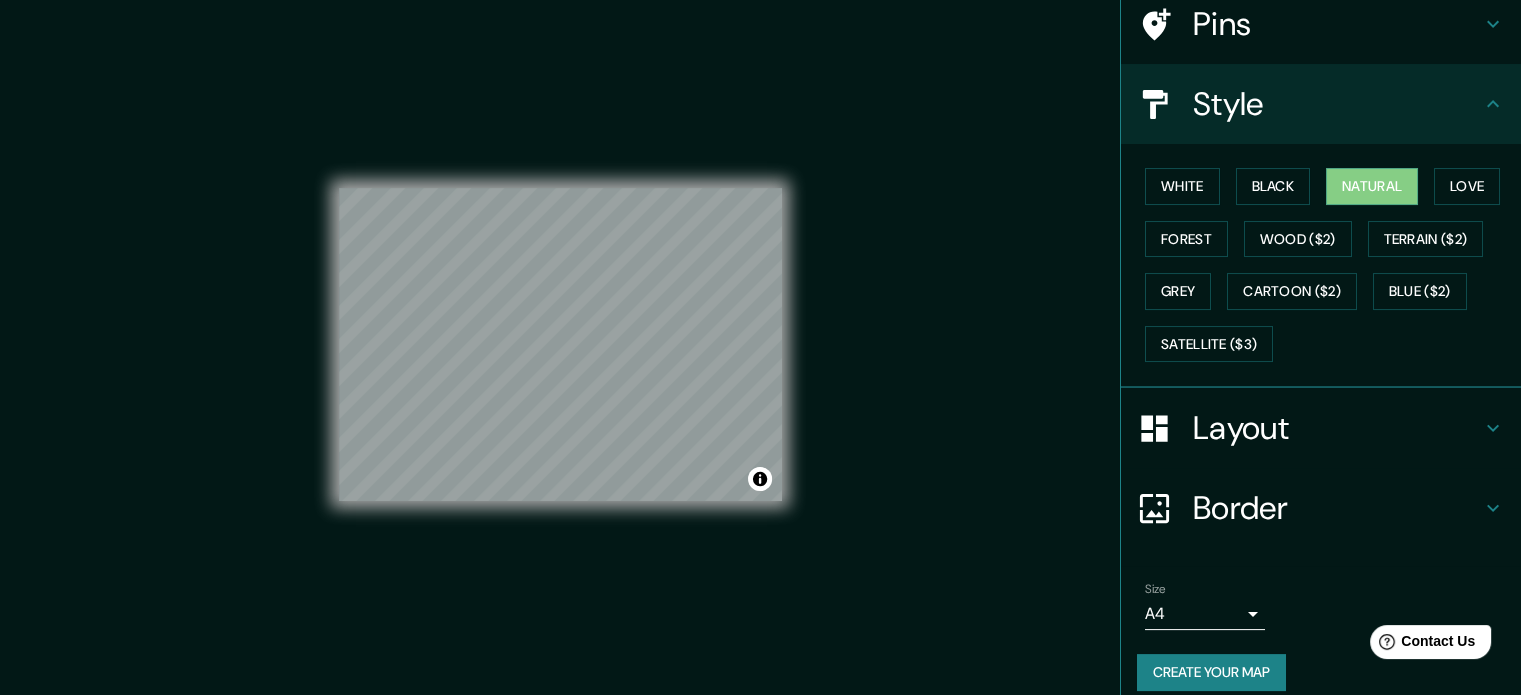 scroll, scrollTop: 178, scrollLeft: 0, axis: vertical 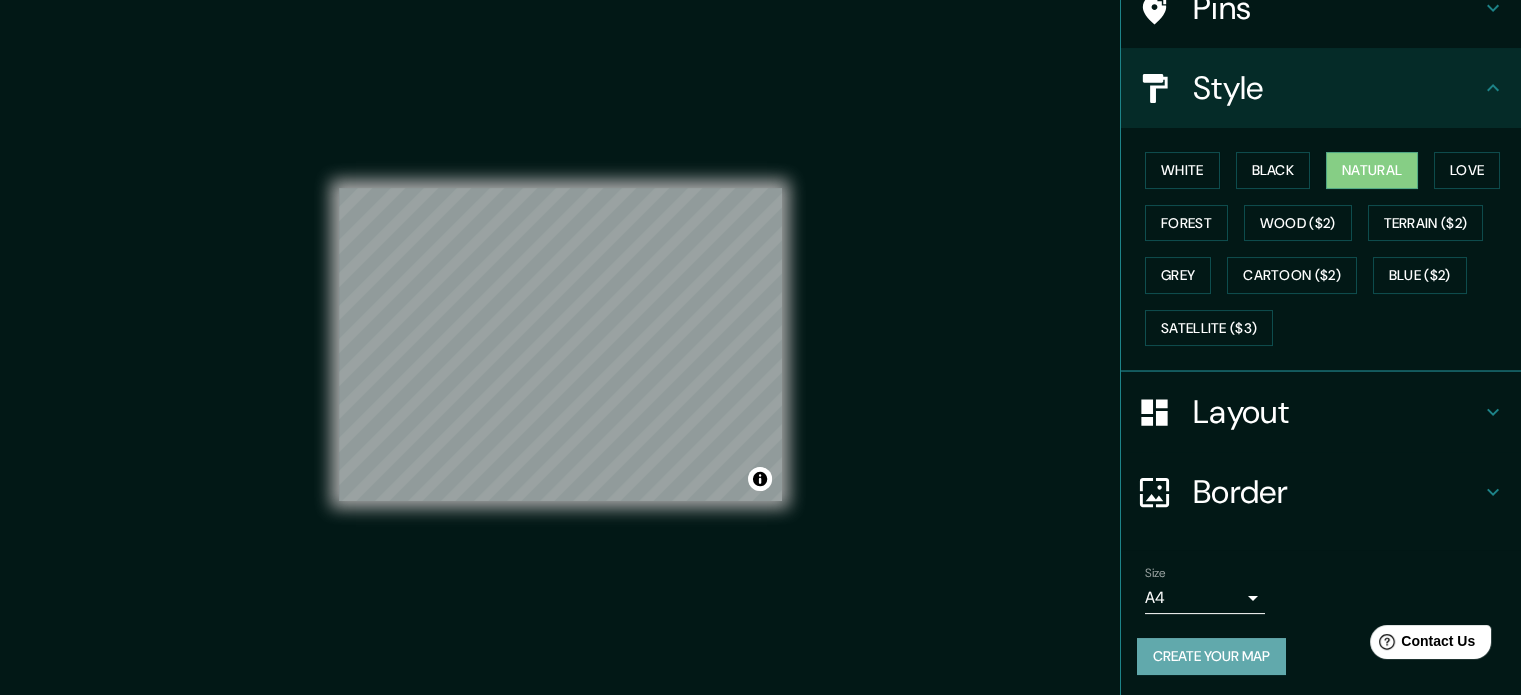 click on "Create your map" at bounding box center [1211, 656] 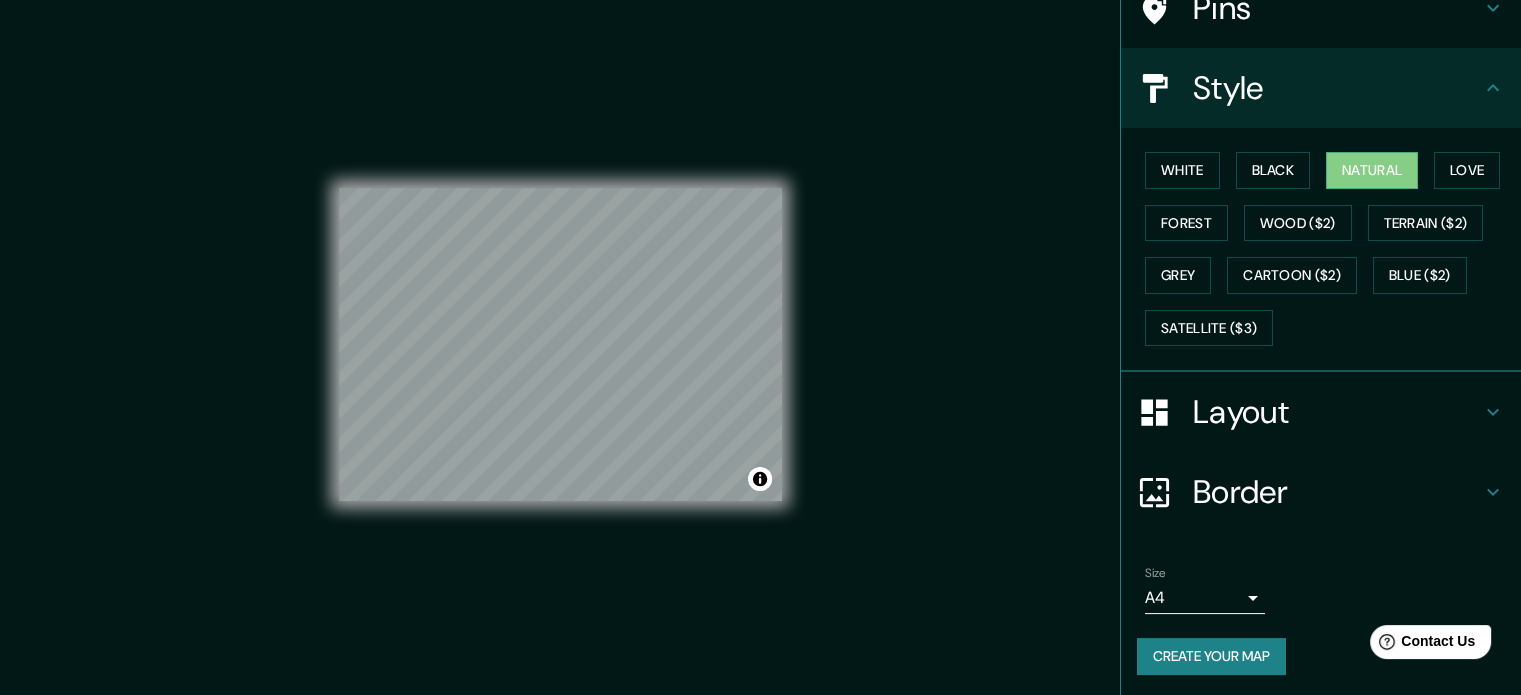 click on "Create your map" at bounding box center [1211, 656] 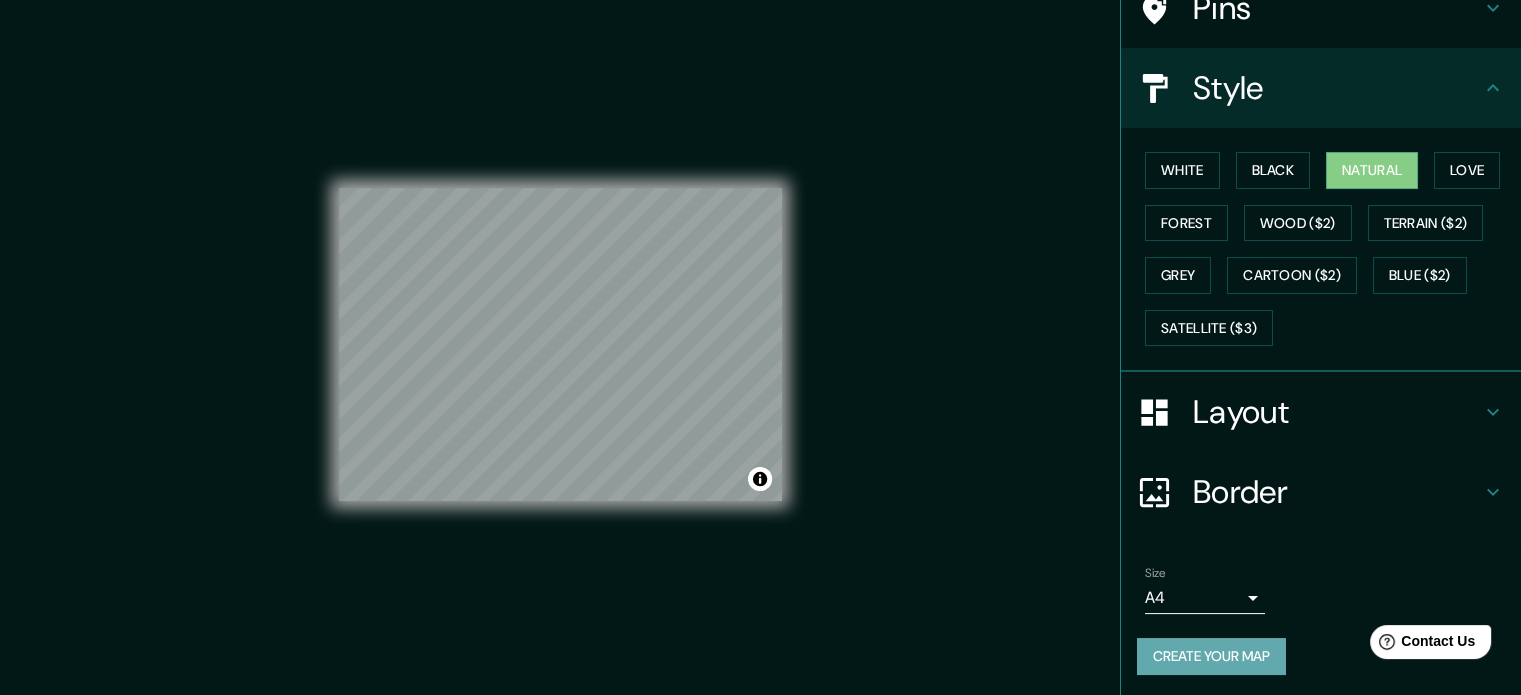 click on "Create your map" at bounding box center [1211, 656] 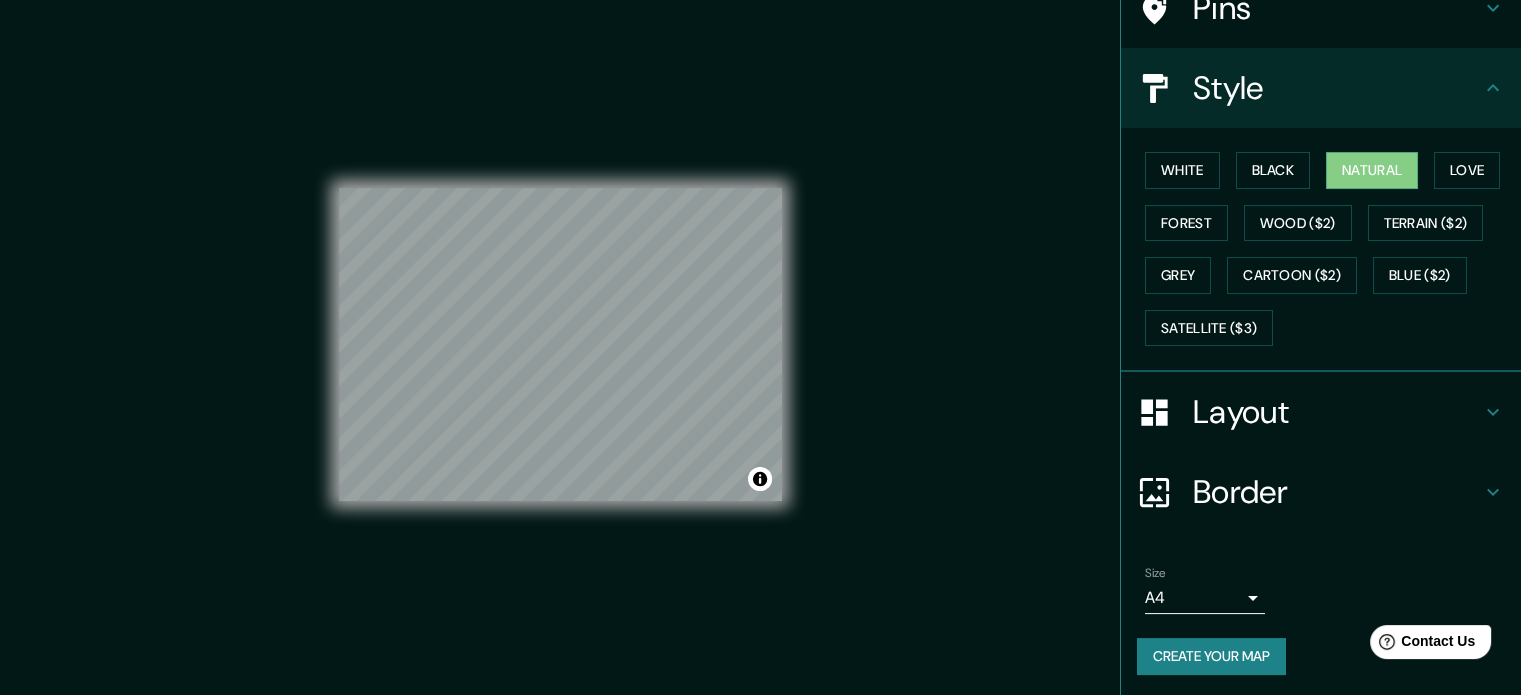 click on "Create your map" at bounding box center [1211, 656] 